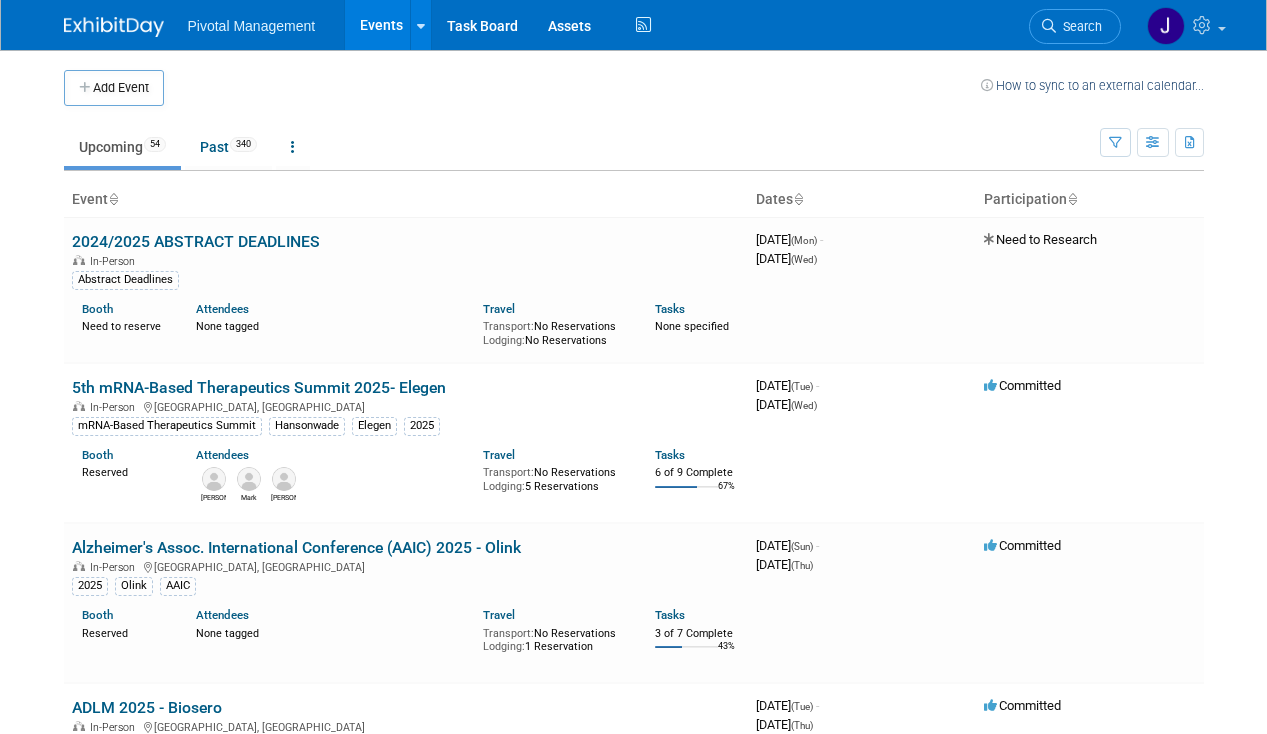 scroll, scrollTop: 0, scrollLeft: 0, axis: both 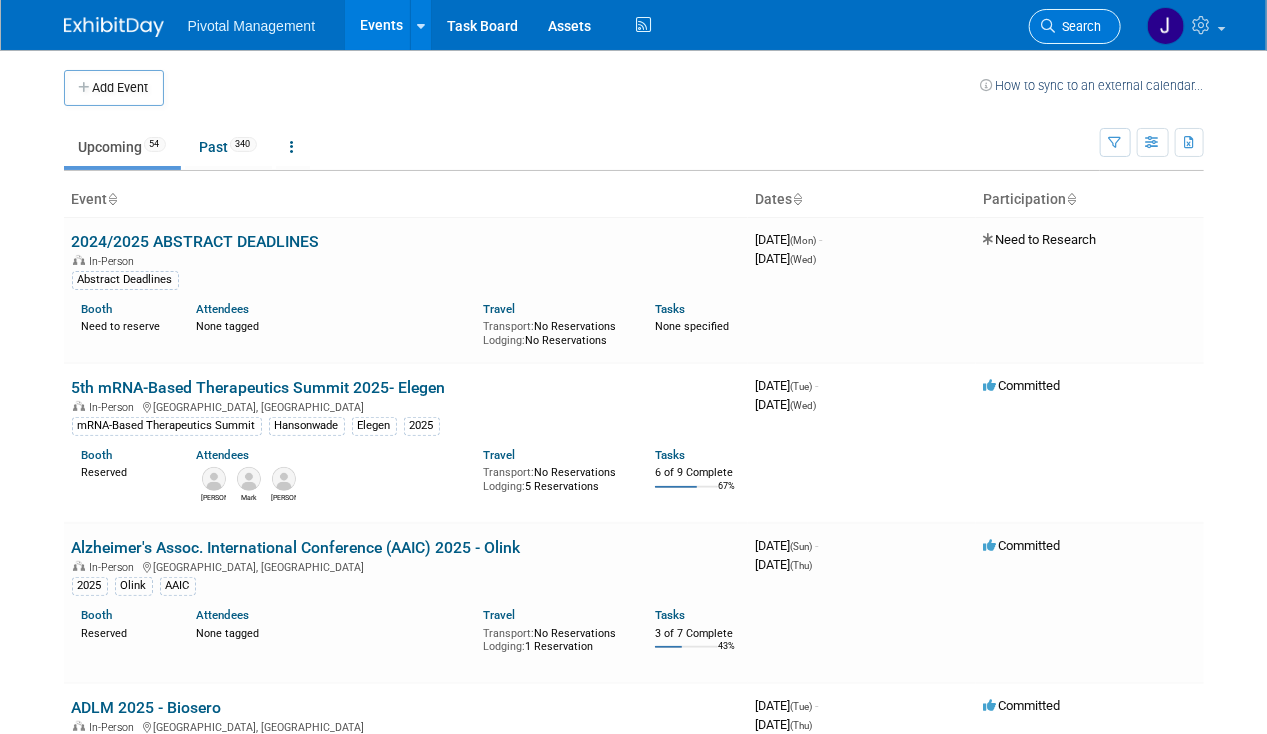 click on "Search" at bounding box center (1079, 26) 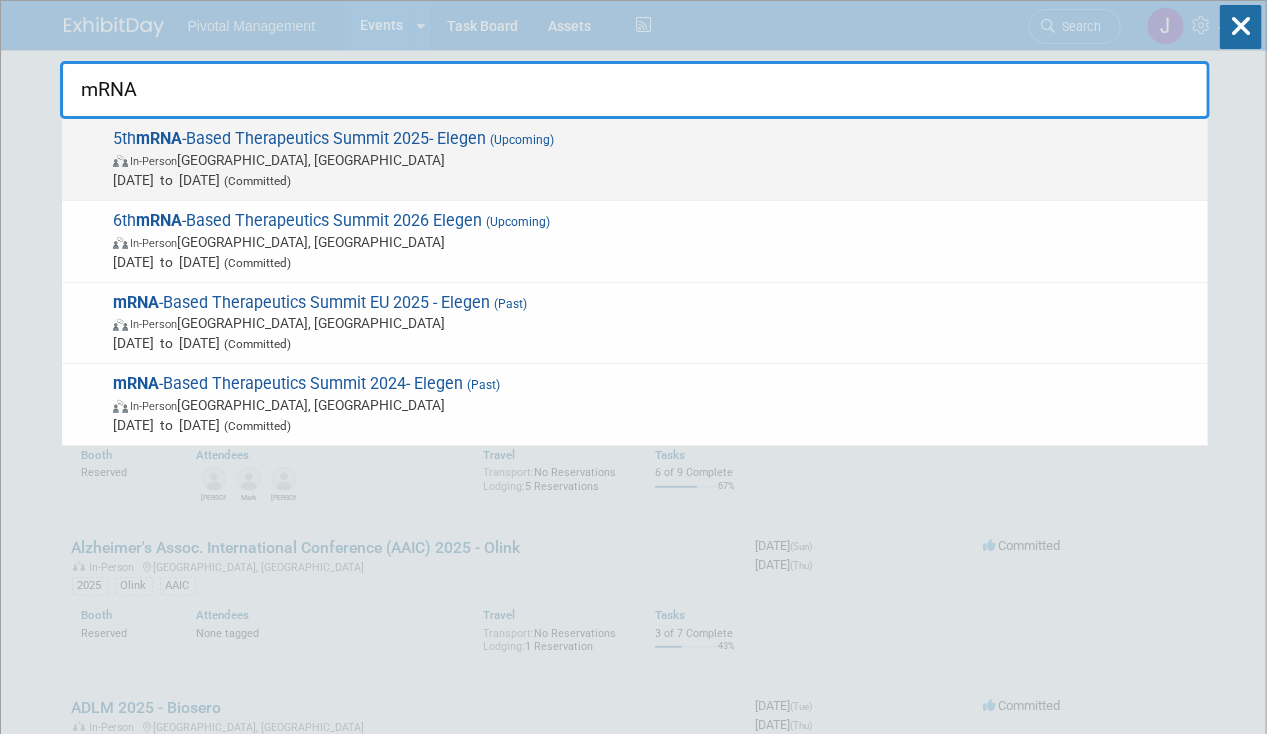 type on "mRNA" 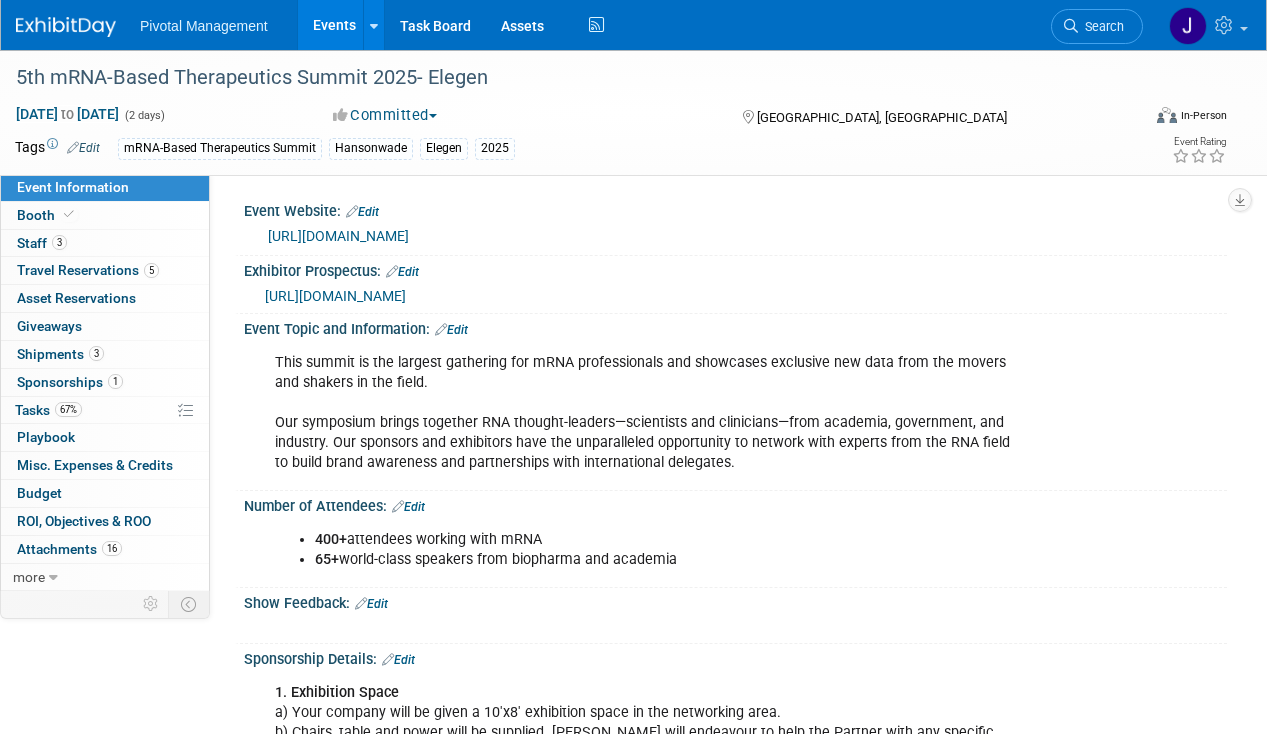 scroll, scrollTop: 0, scrollLeft: 0, axis: both 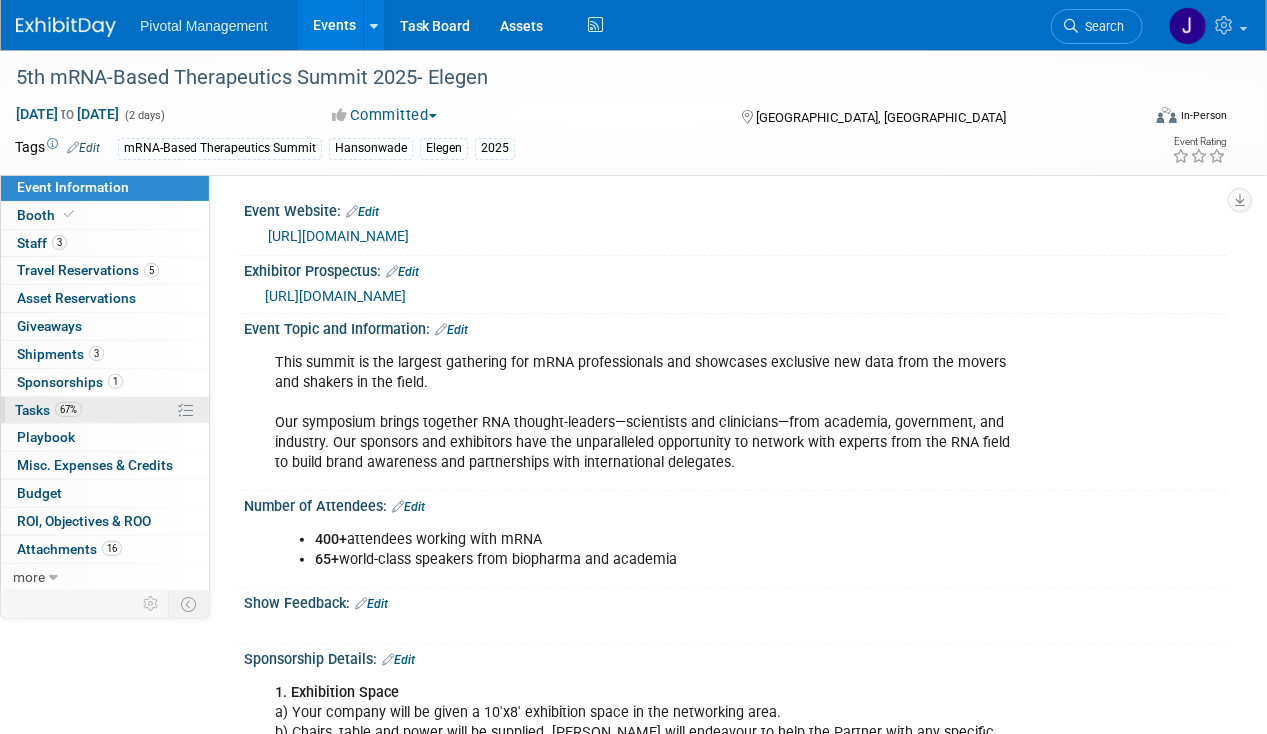 click on "67%" at bounding box center [68, 409] 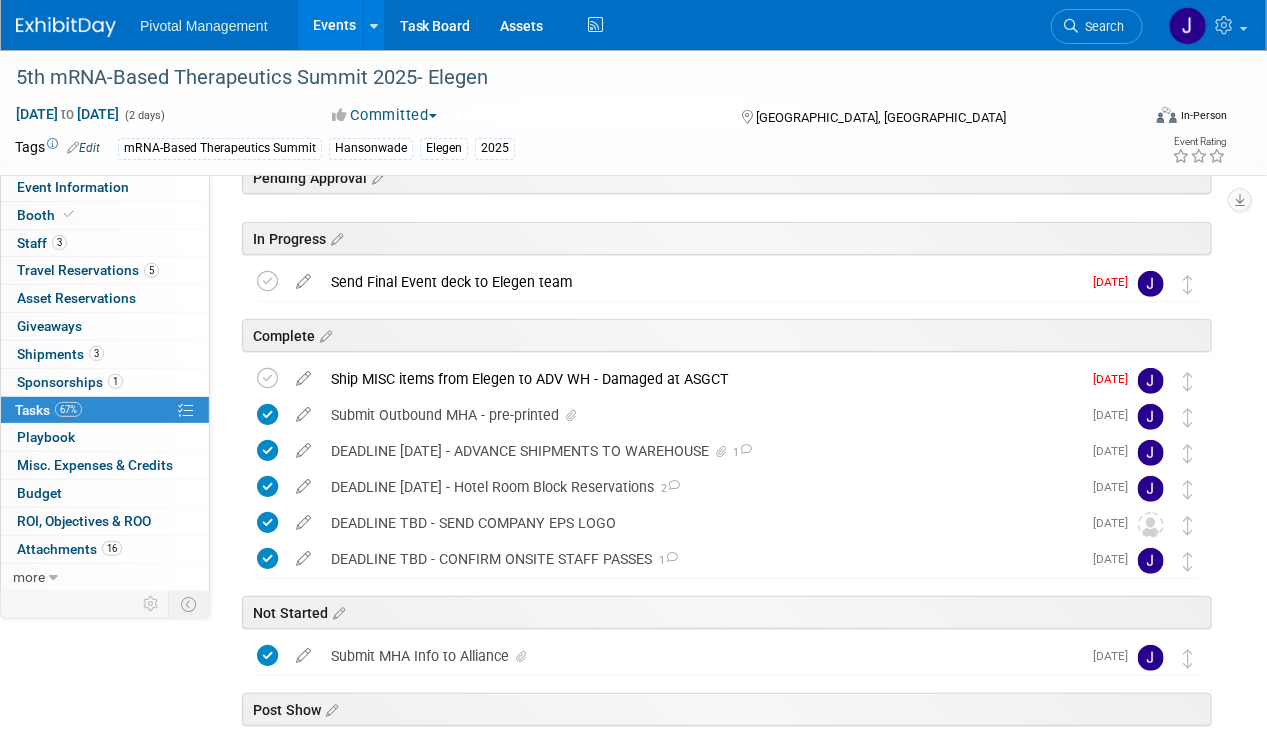 scroll, scrollTop: 198, scrollLeft: 0, axis: vertical 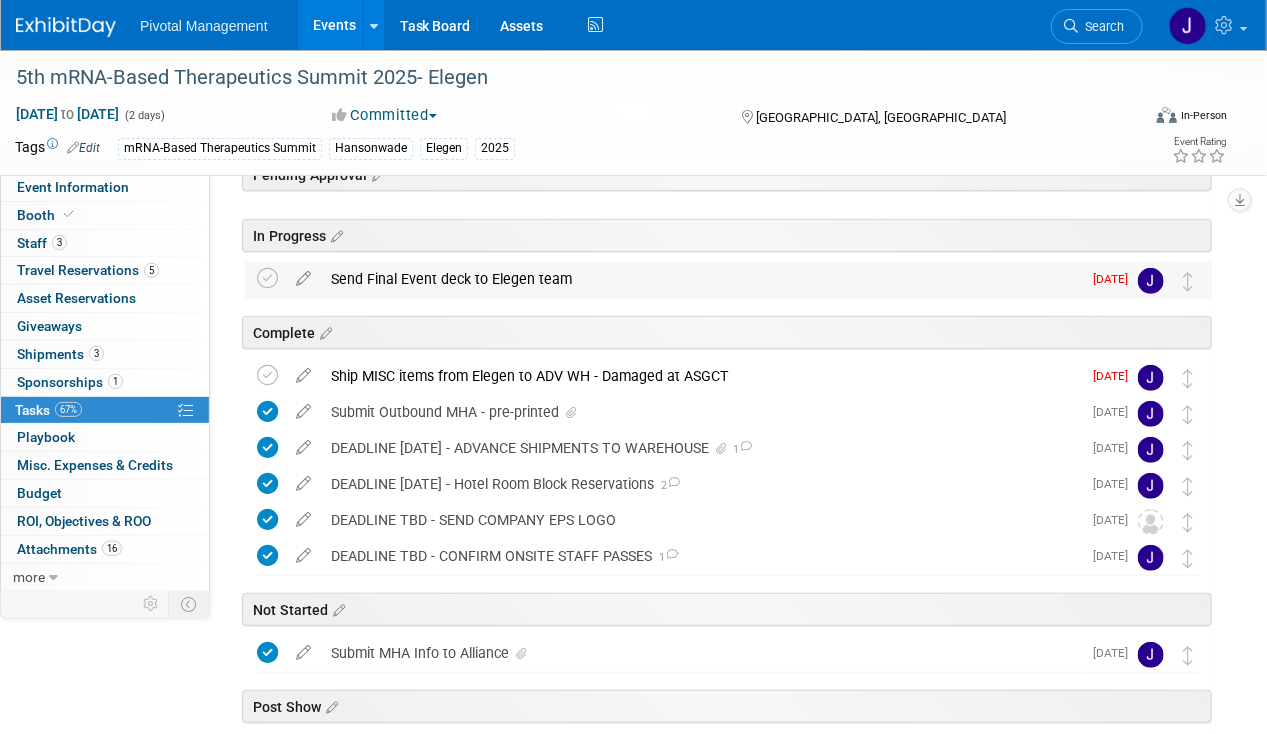 click on "Send Final Event deck to Elegen team" at bounding box center (701, 279) 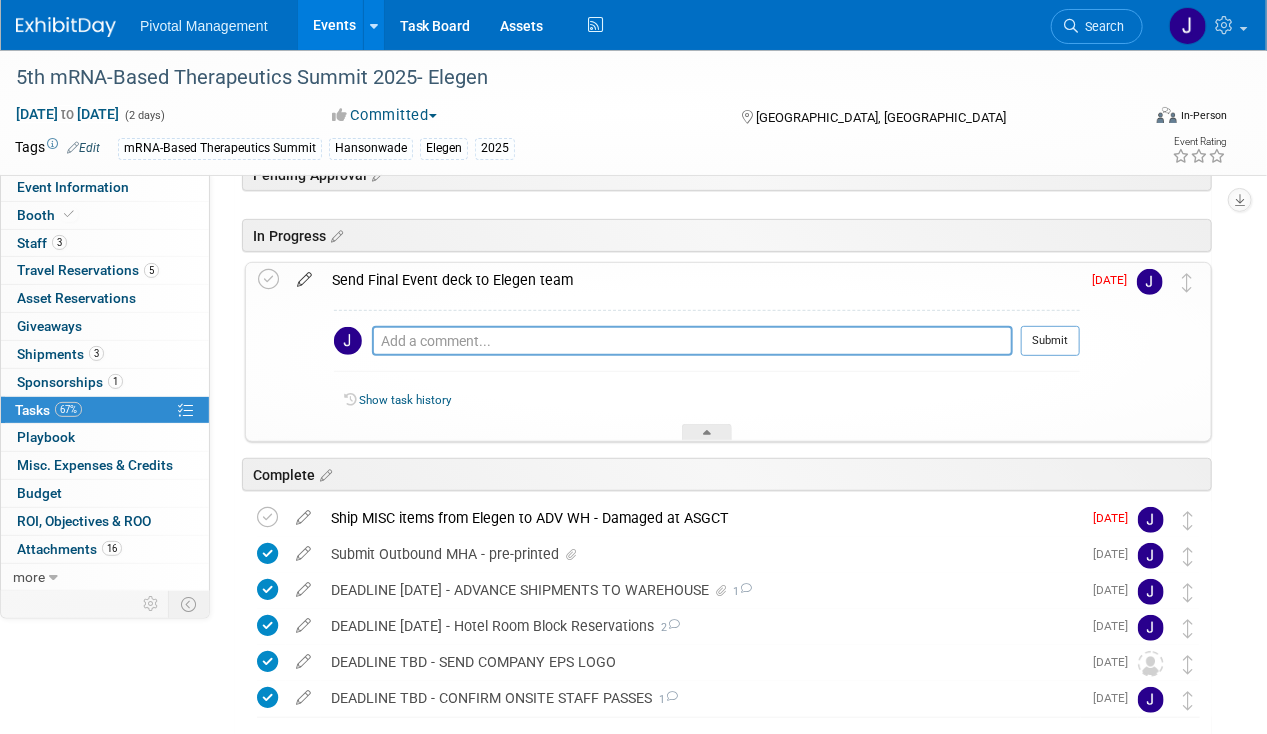 click at bounding box center (304, 275) 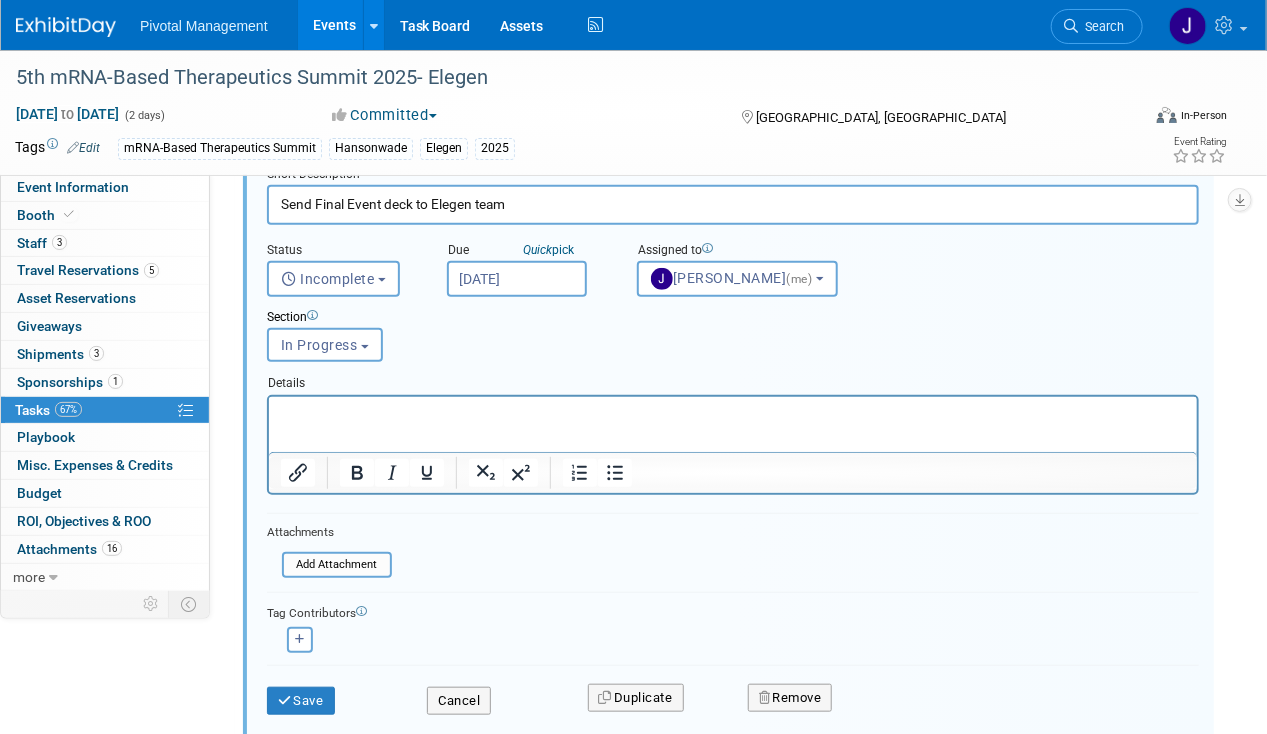 scroll, scrollTop: 412, scrollLeft: 0, axis: vertical 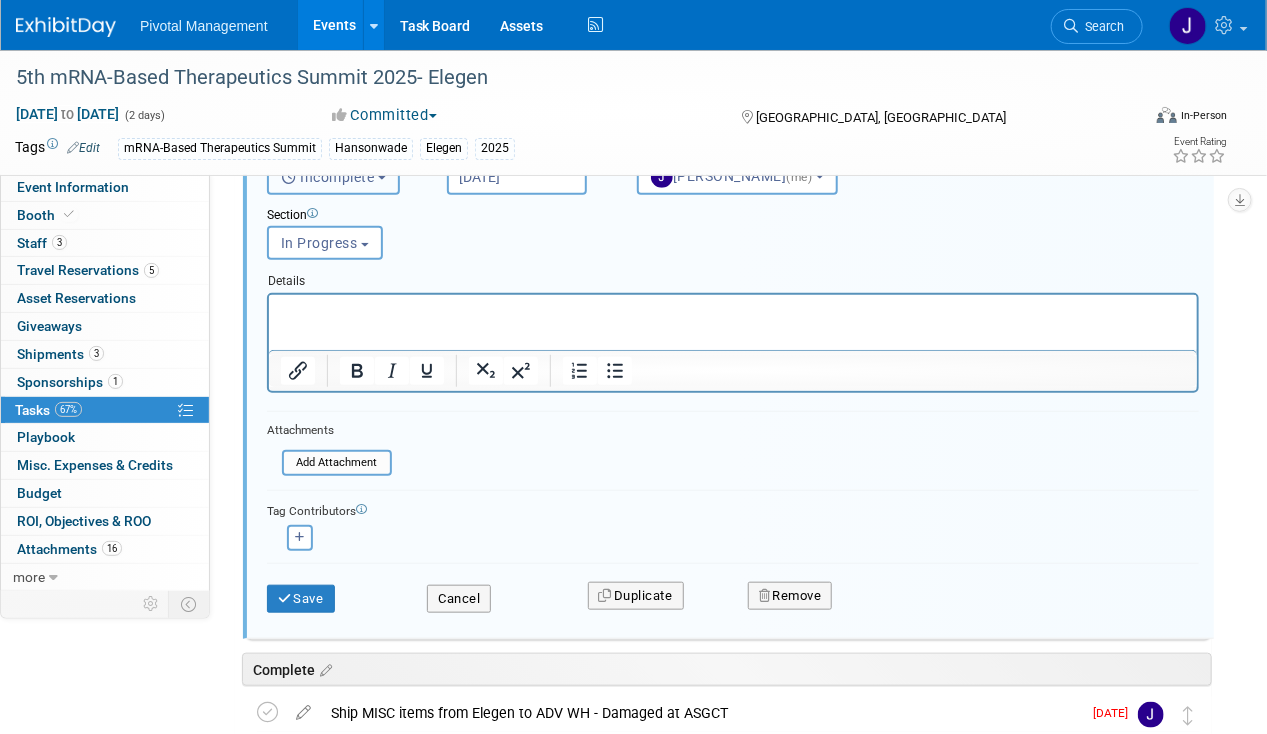 click on "Incomplete" at bounding box center [328, 177] 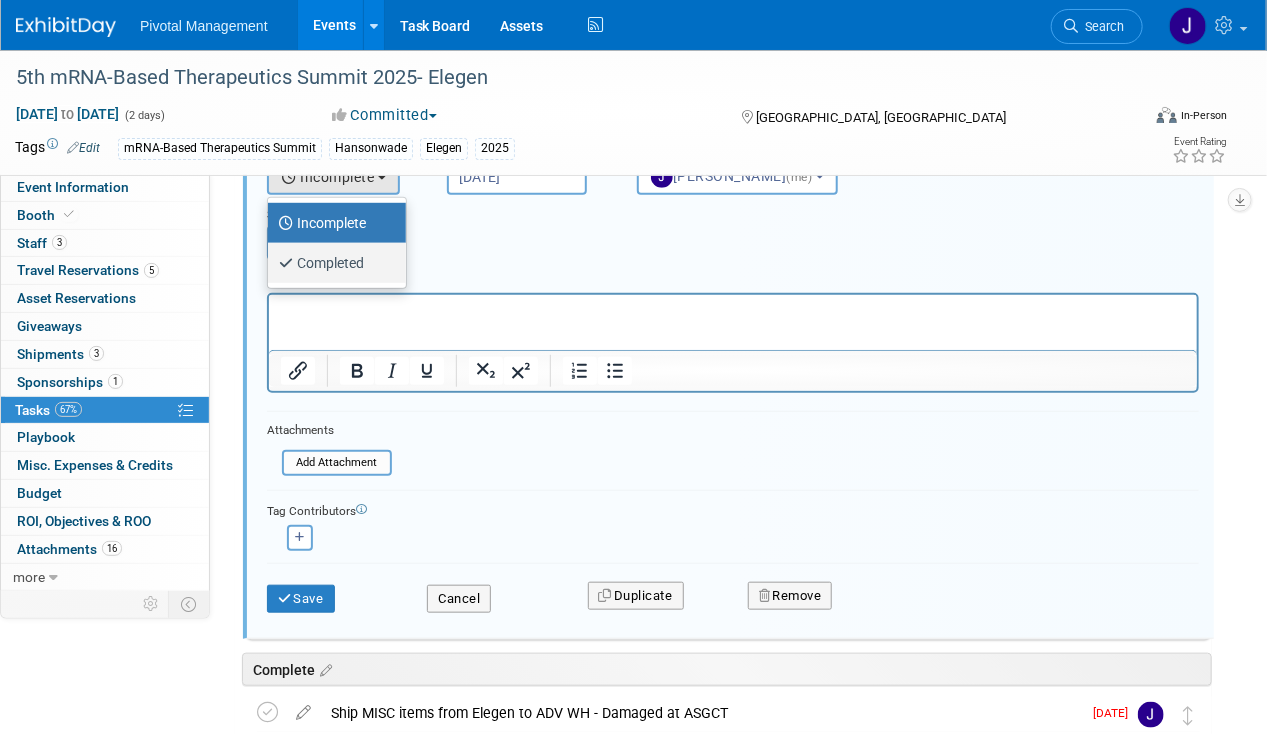 click on "Completed" at bounding box center [332, 263] 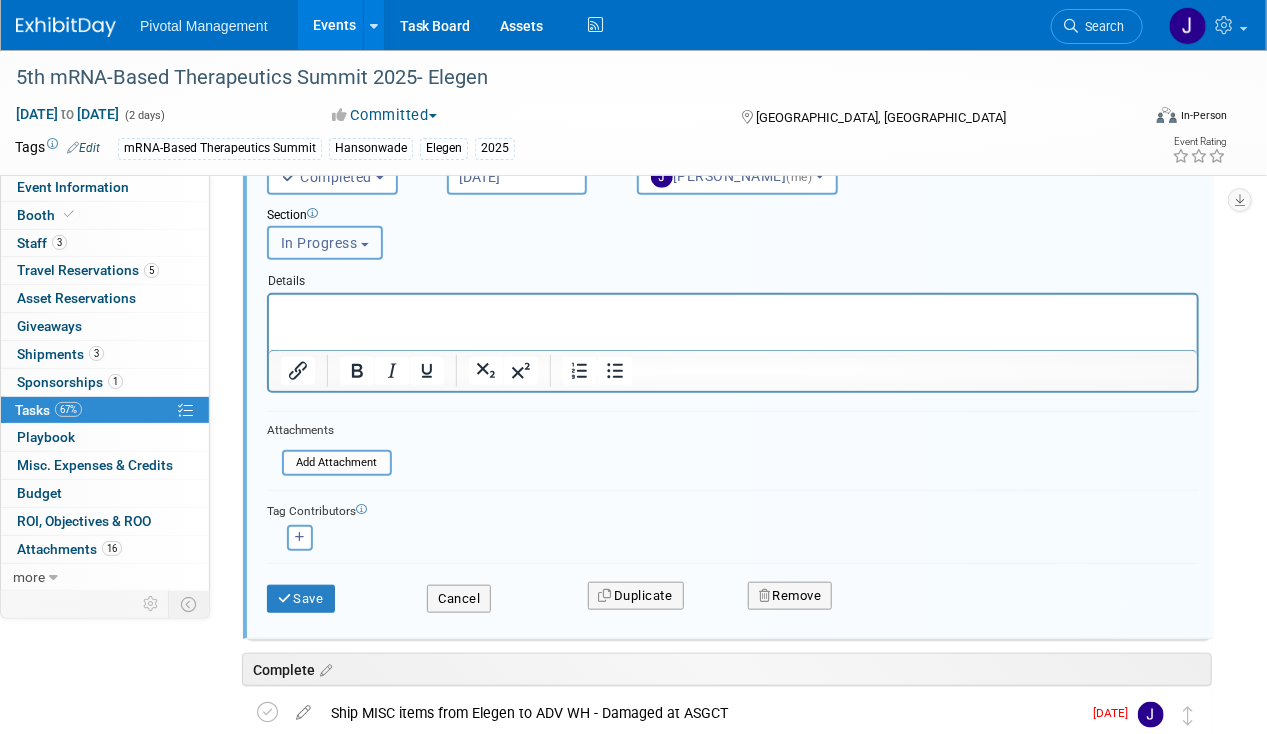 click on "In Progress" at bounding box center (325, 243) 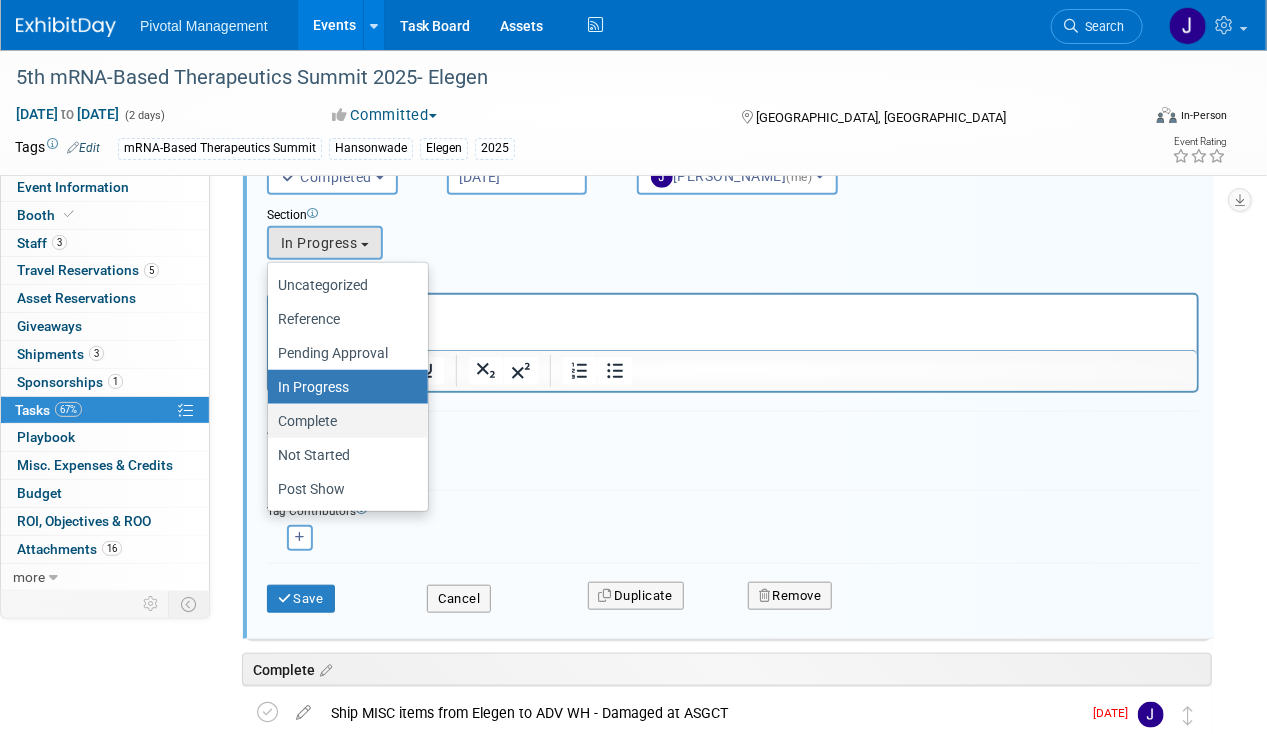 click on "Complete" at bounding box center [343, 421] 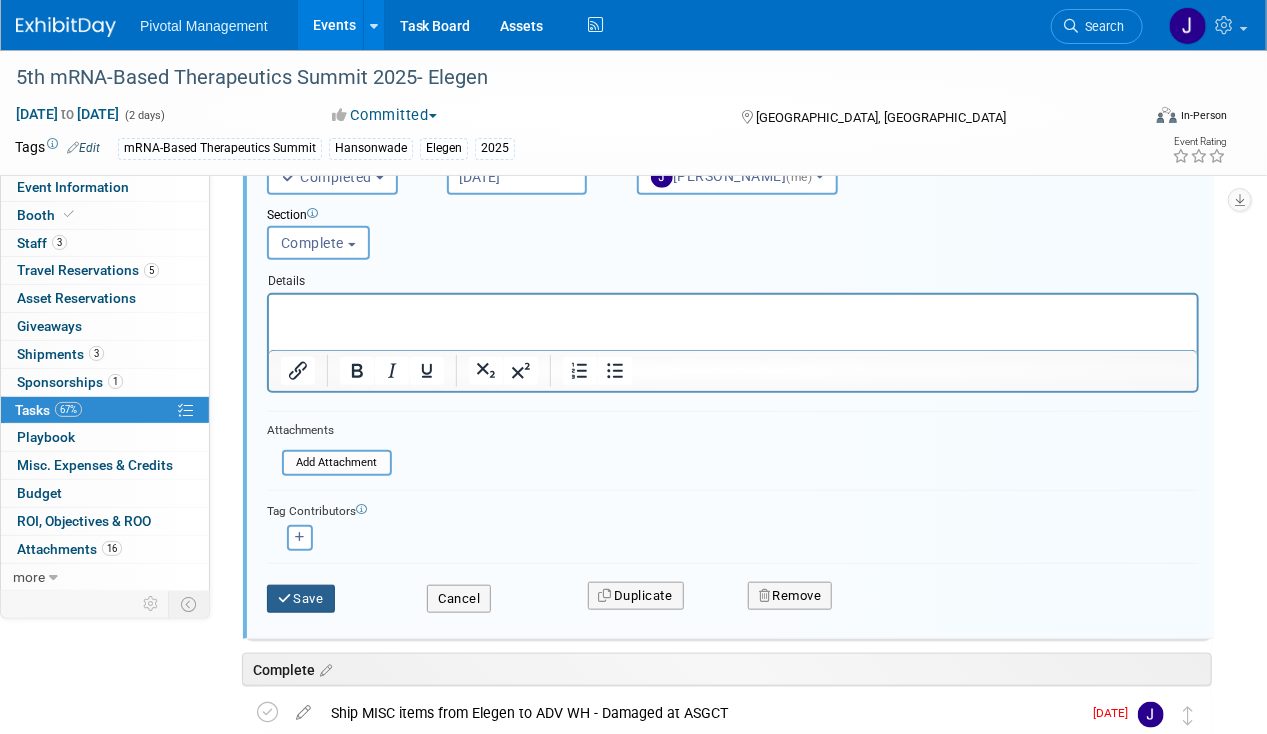 click on "Save" at bounding box center [301, 599] 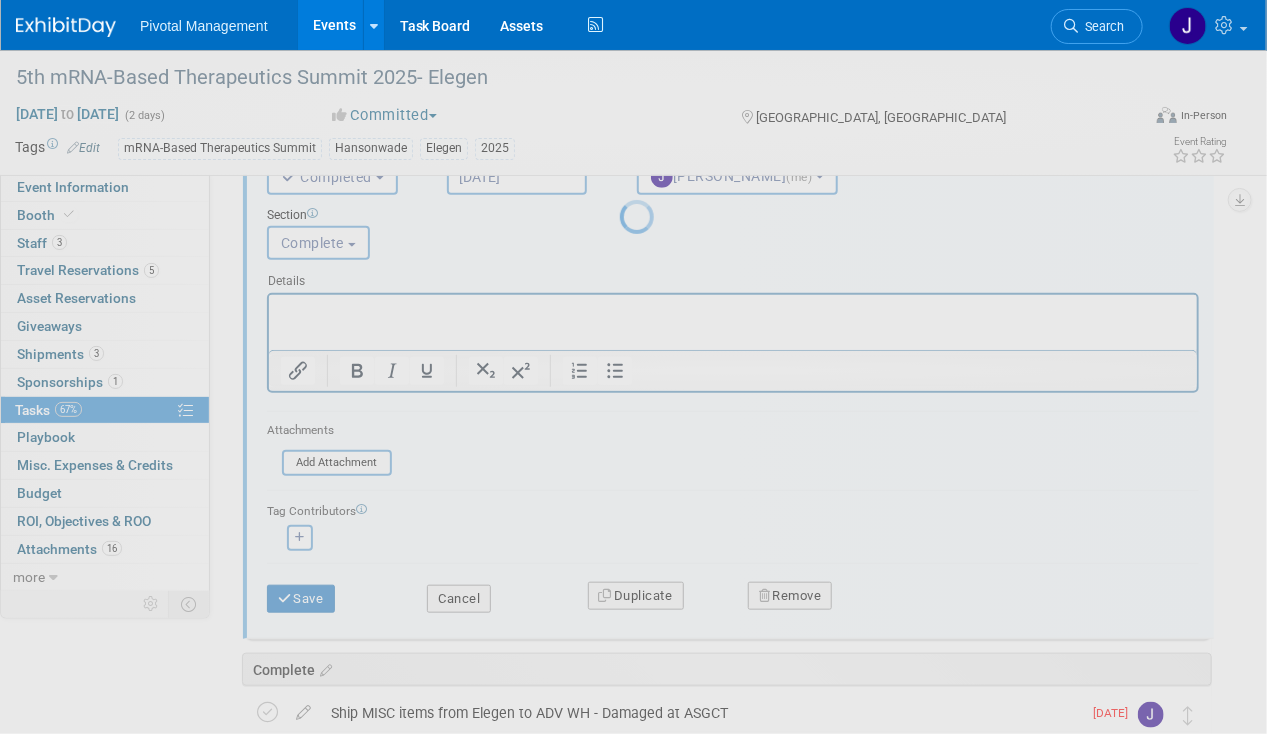 scroll, scrollTop: 0, scrollLeft: 0, axis: both 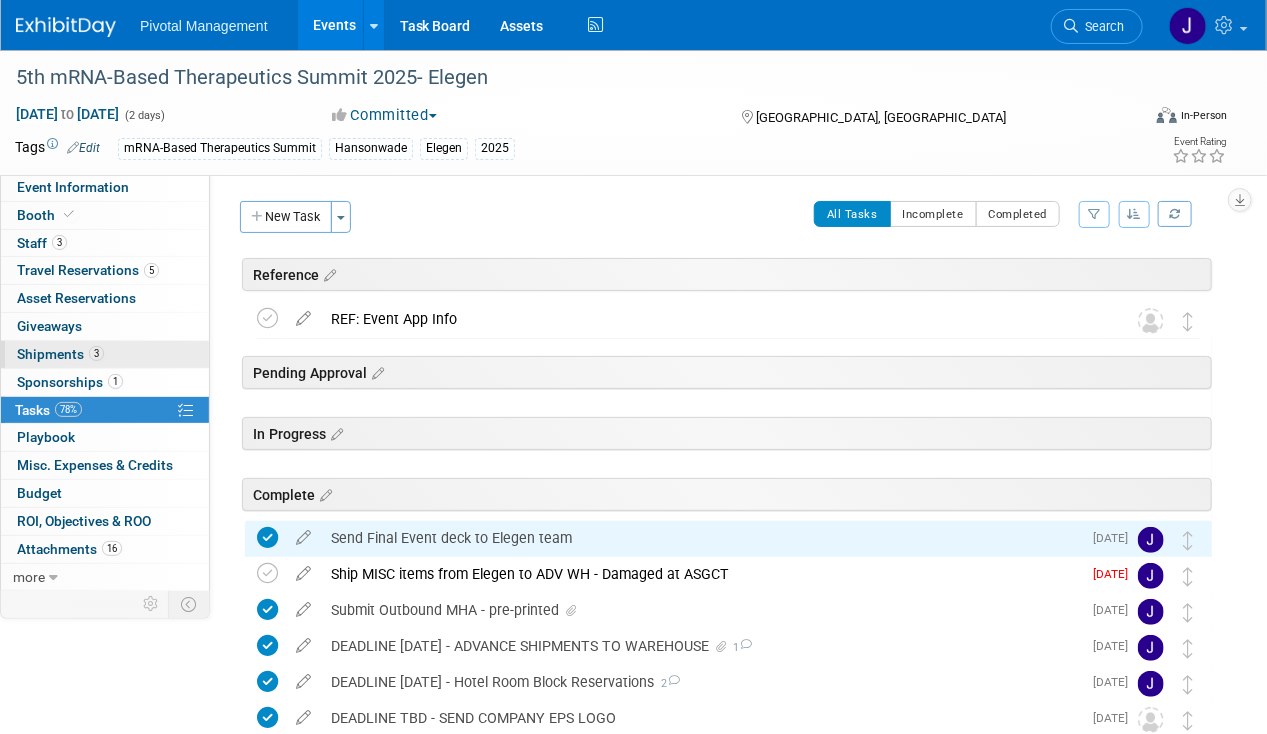 click on "Shipments 3" at bounding box center (60, 354) 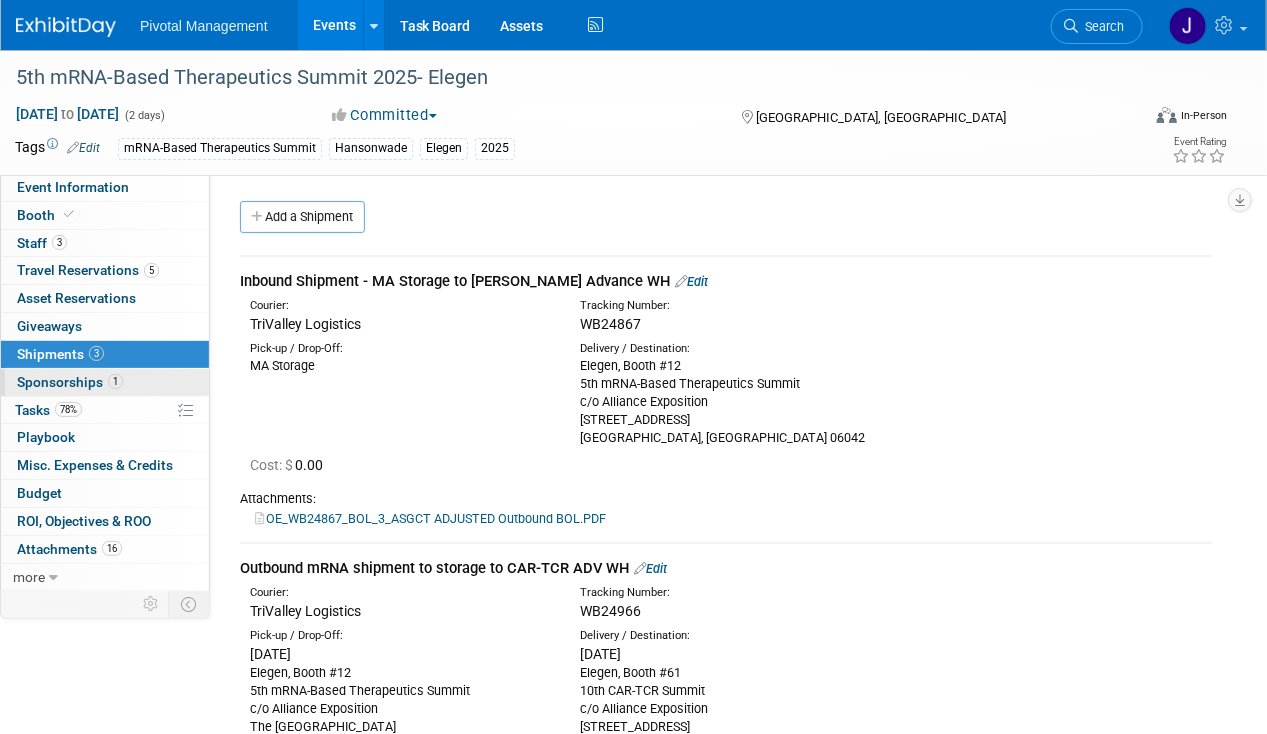 click on "Sponsorships 1" at bounding box center [70, 382] 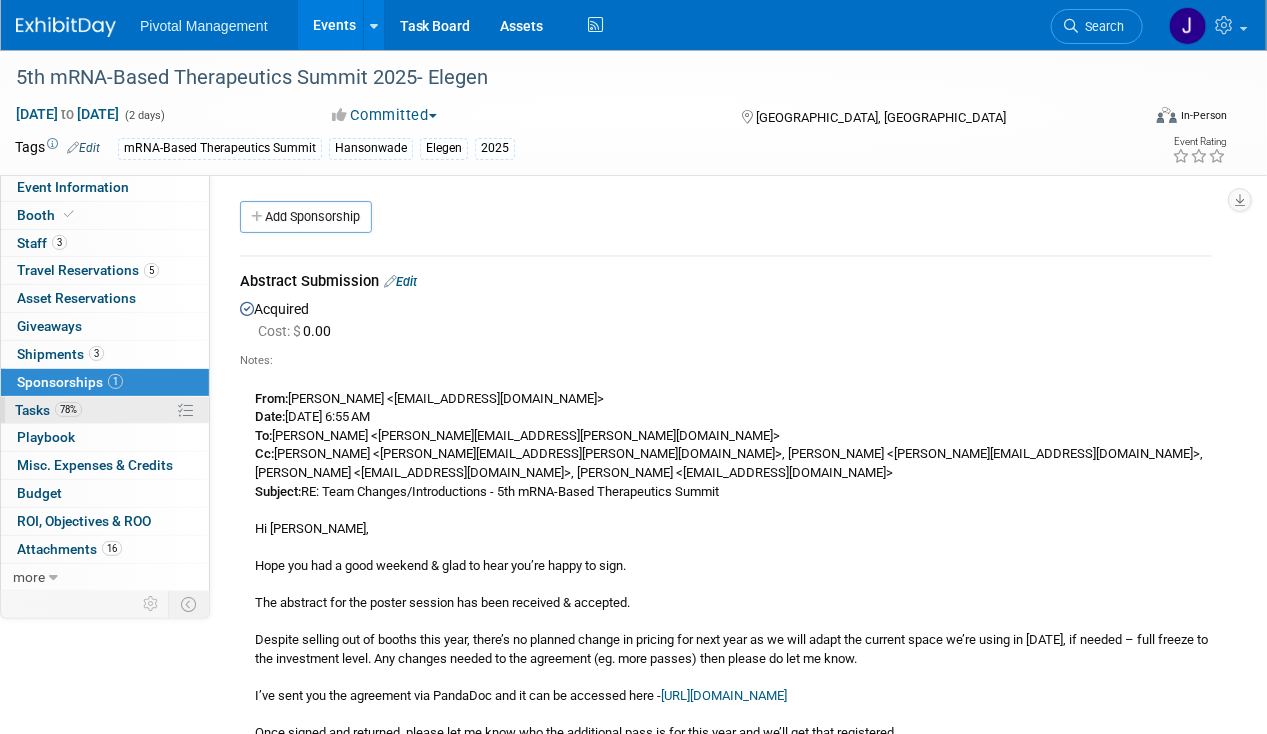 click on "78%
Tasks 78%" at bounding box center [105, 410] 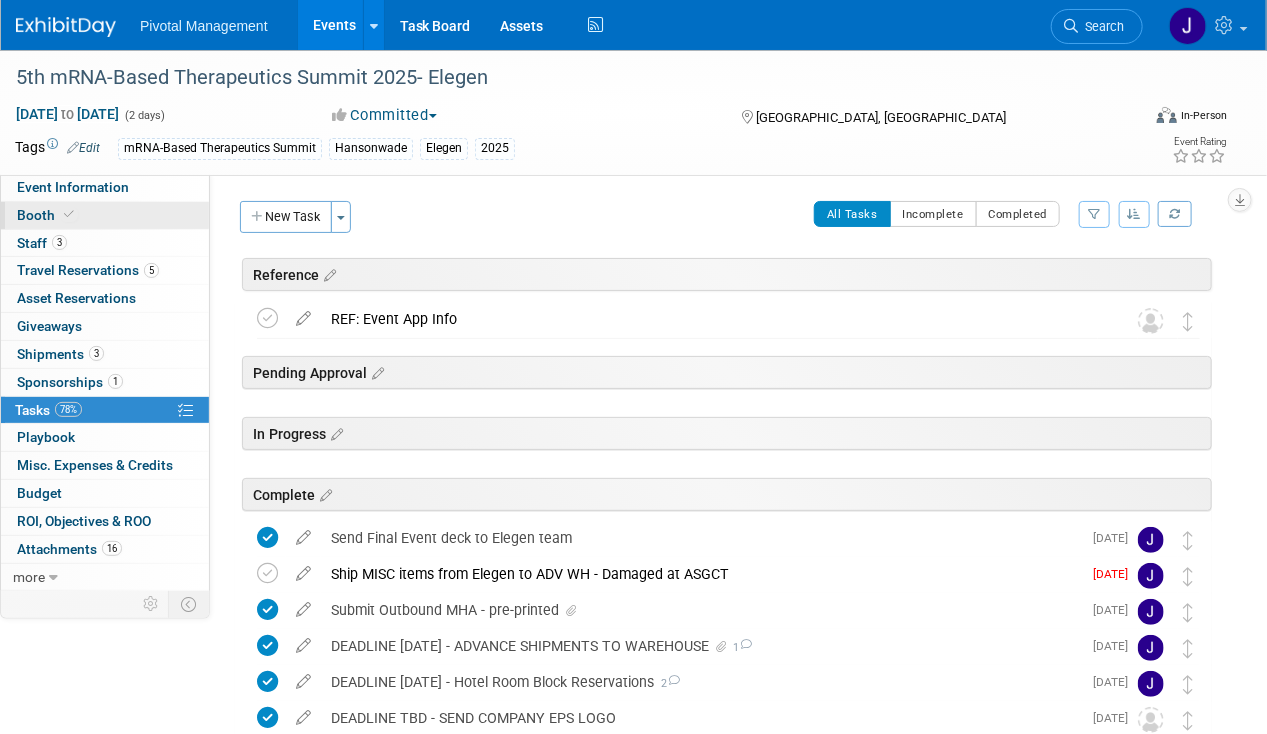 click on "Booth" at bounding box center [105, 215] 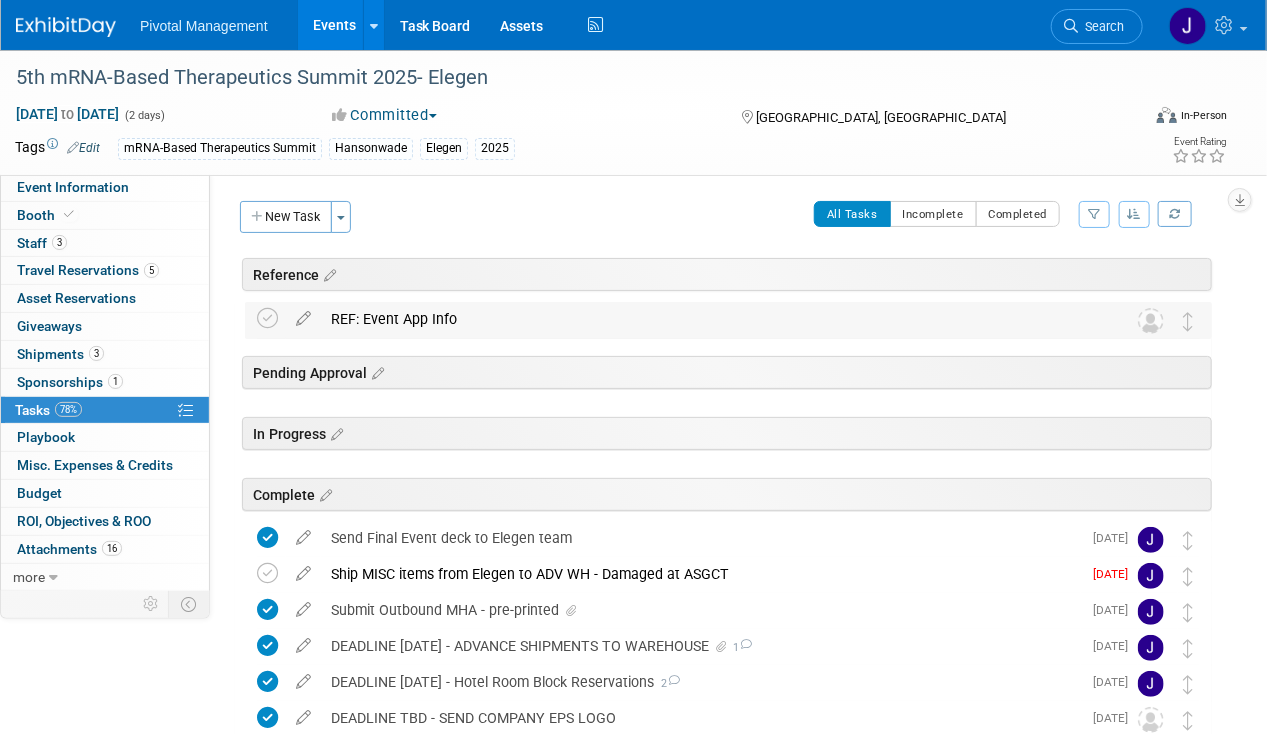 select on "Yes" 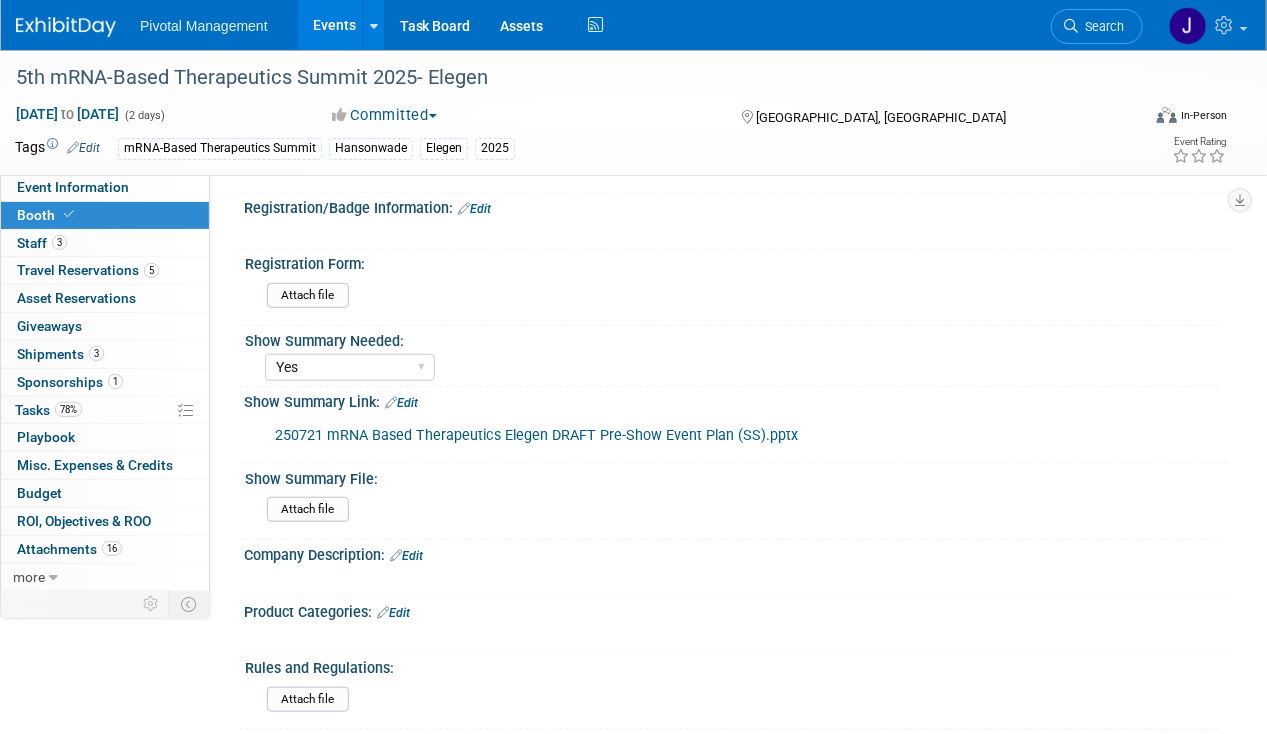 scroll, scrollTop: 470, scrollLeft: 0, axis: vertical 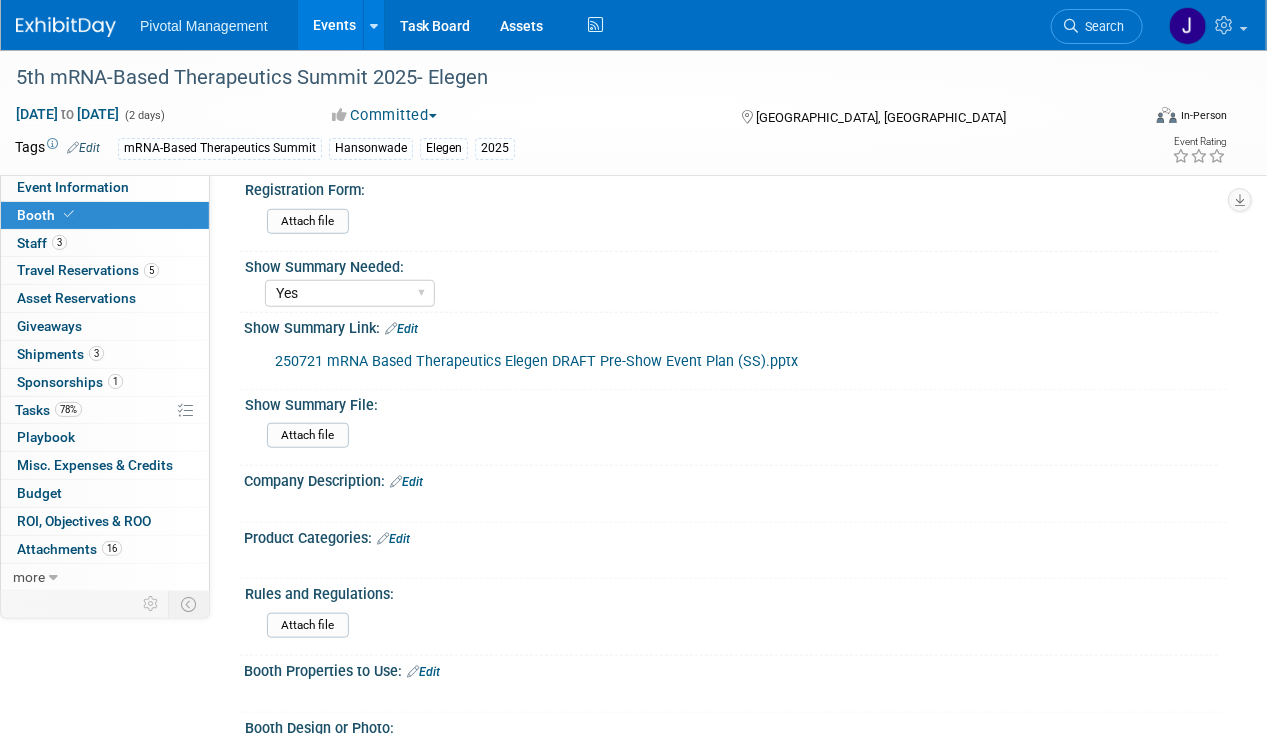 click on "Edit" at bounding box center (401, 329) 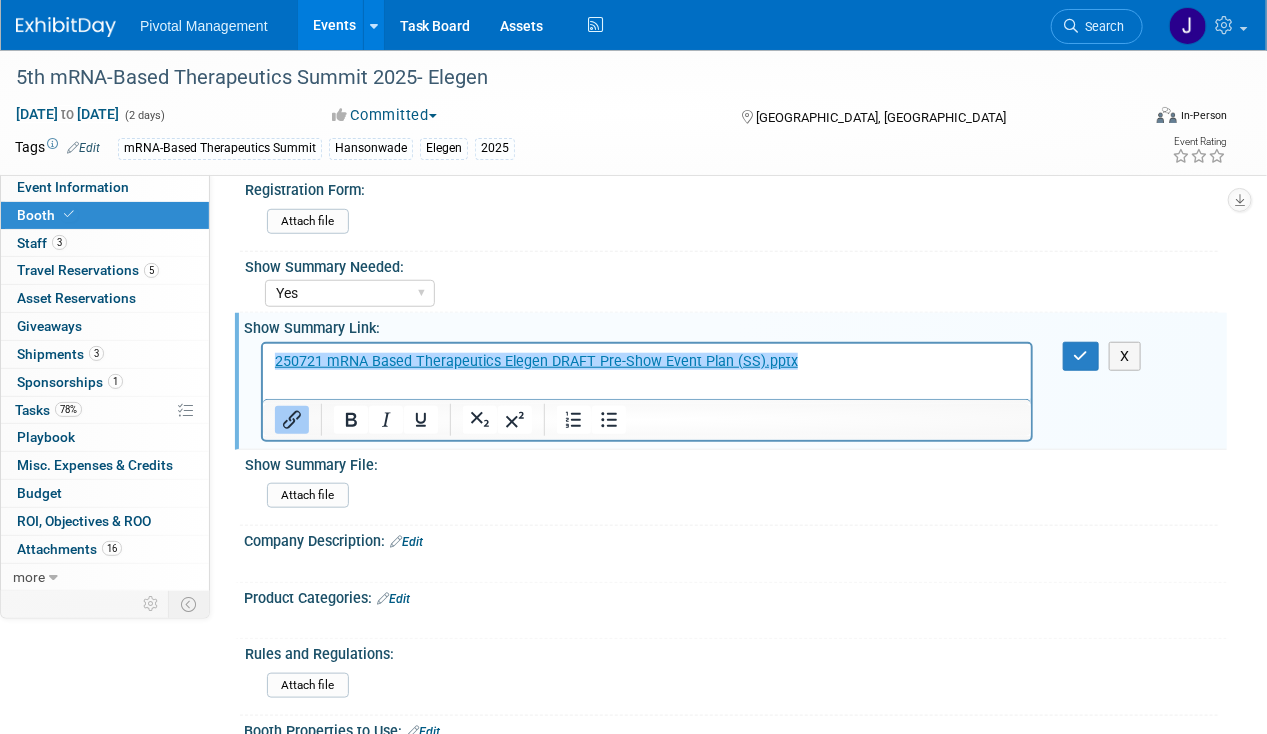 scroll, scrollTop: 0, scrollLeft: 0, axis: both 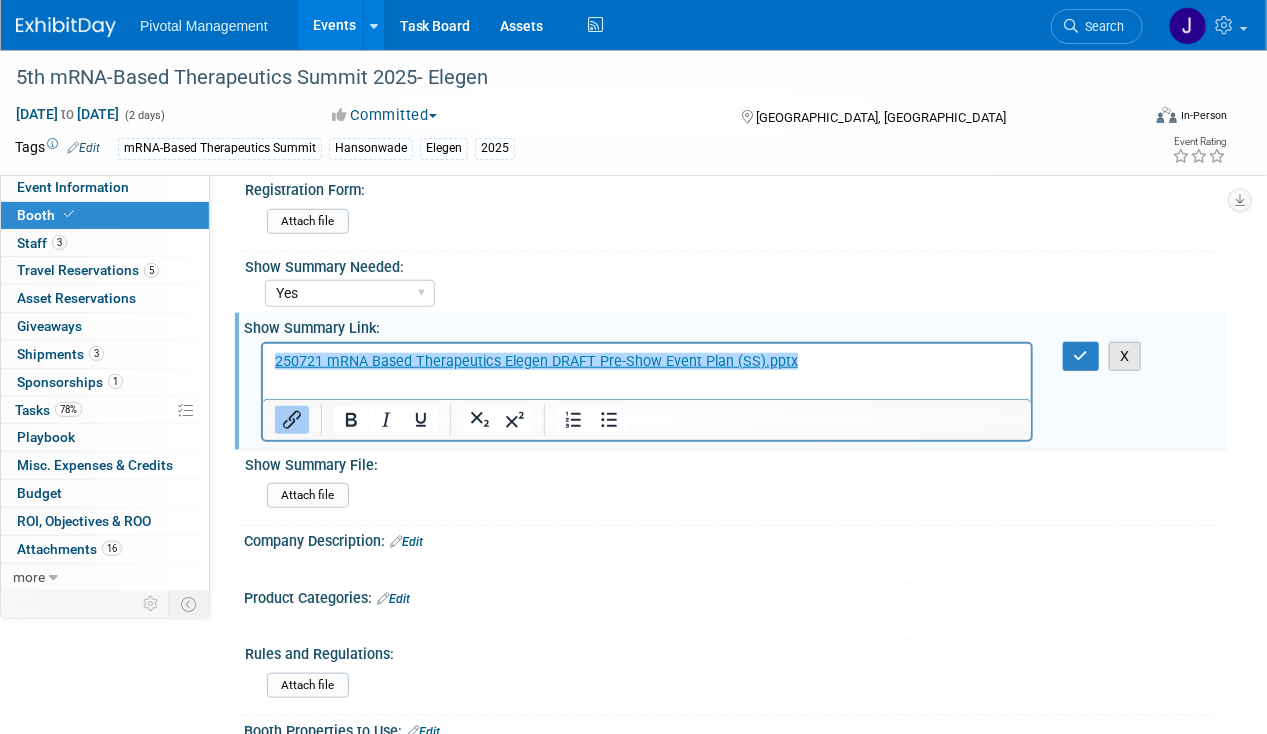click on "X" at bounding box center [1125, 356] 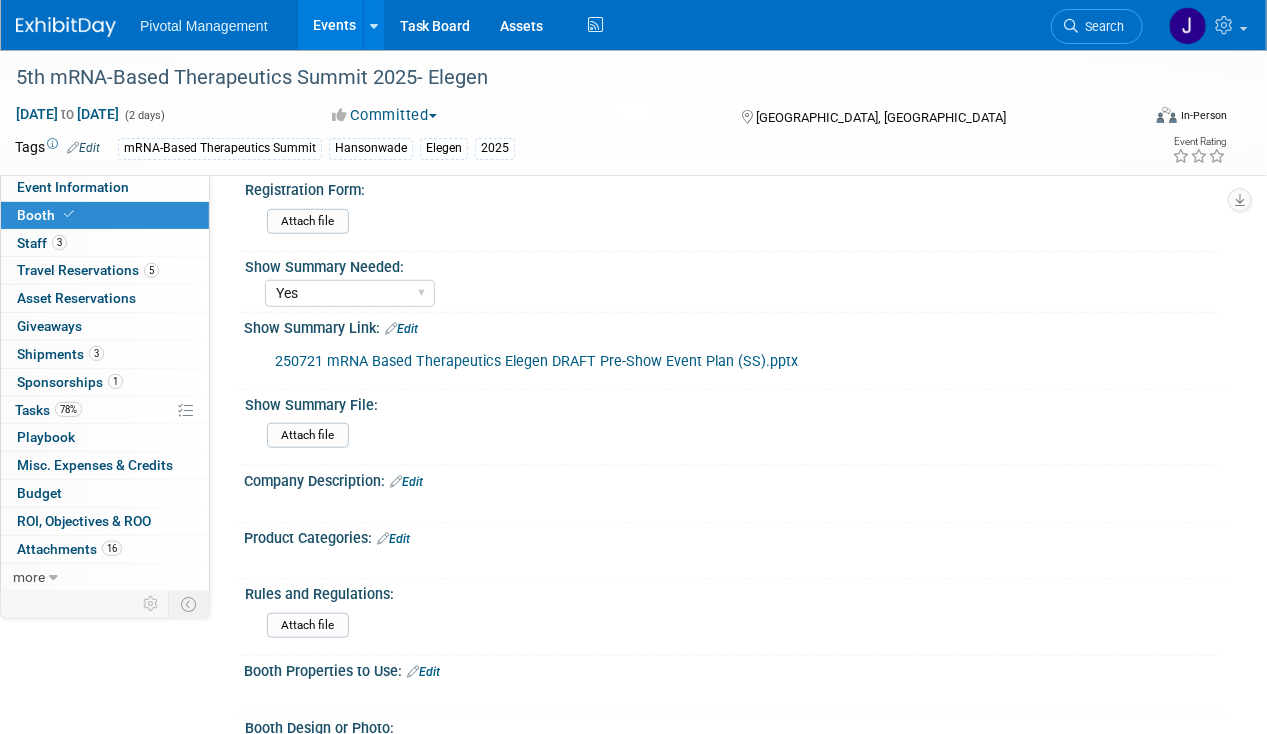 click on "Edit" at bounding box center [401, 329] 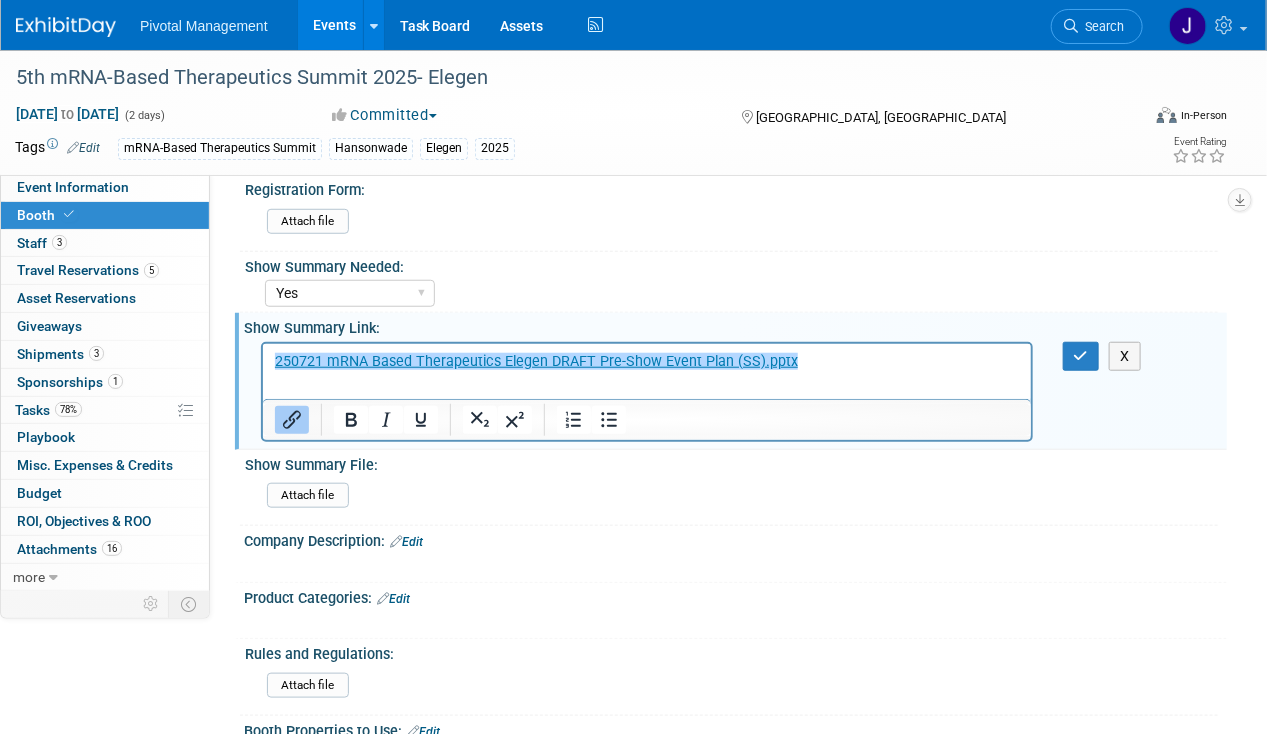 scroll, scrollTop: 0, scrollLeft: 0, axis: both 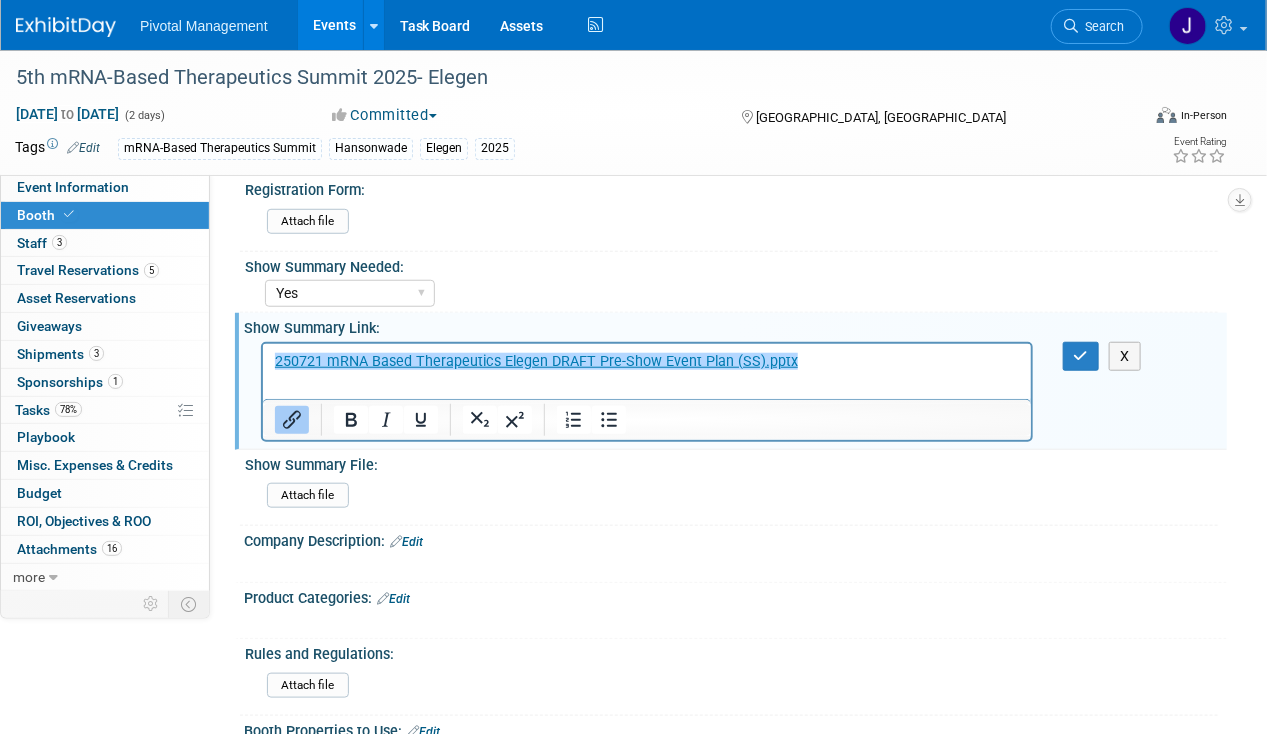 click on "﻿250721 mRNA Based Therapeutics Elegen DRAFT Pre-Show Event Plan (SS).pptx" at bounding box center [646, 361] 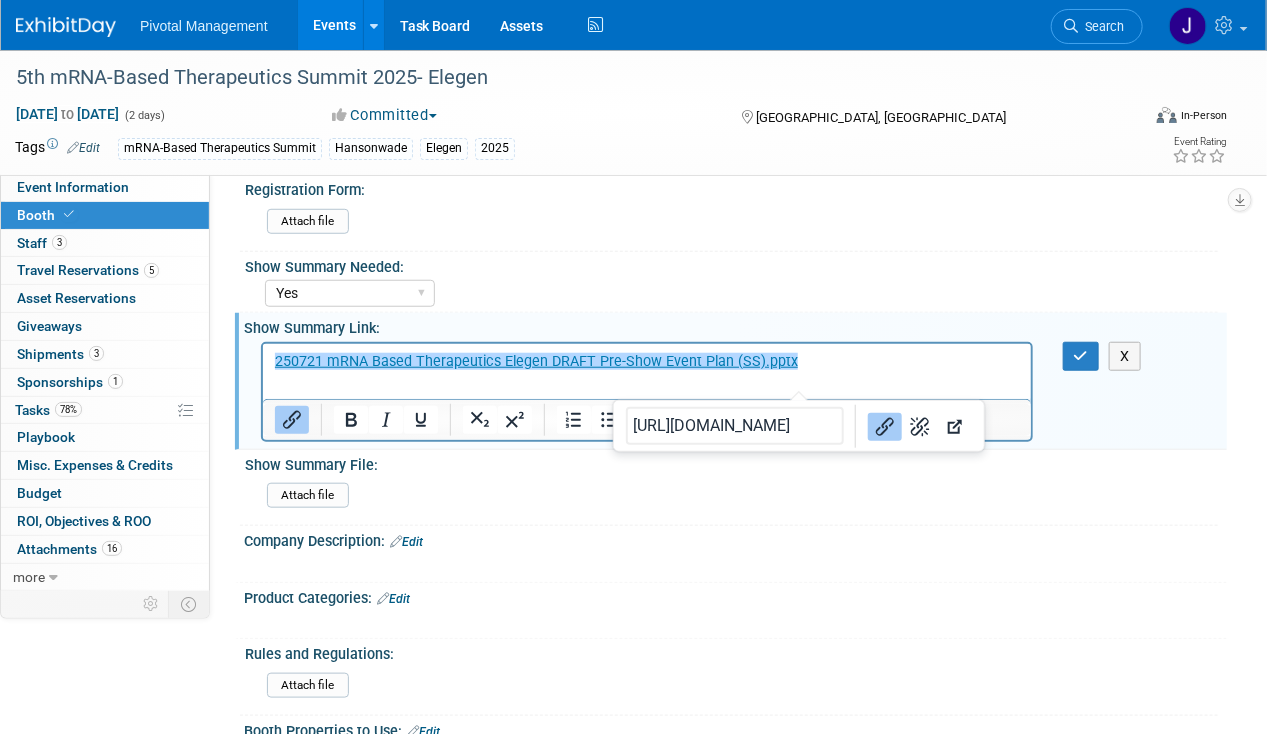 drag, startPoint x: 127, startPoint y: 367, endPoint x: 96, endPoint y: 366, distance: 31.016125 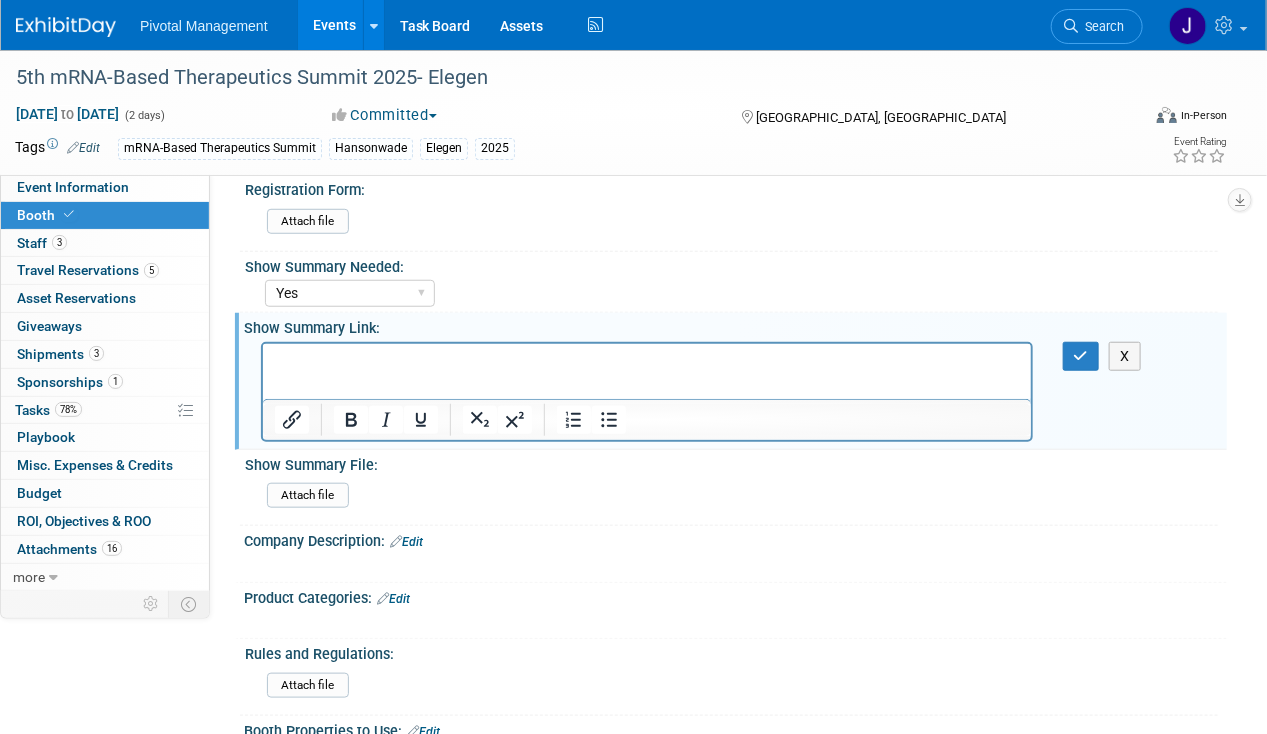 click on "X" at bounding box center (1087, 356) 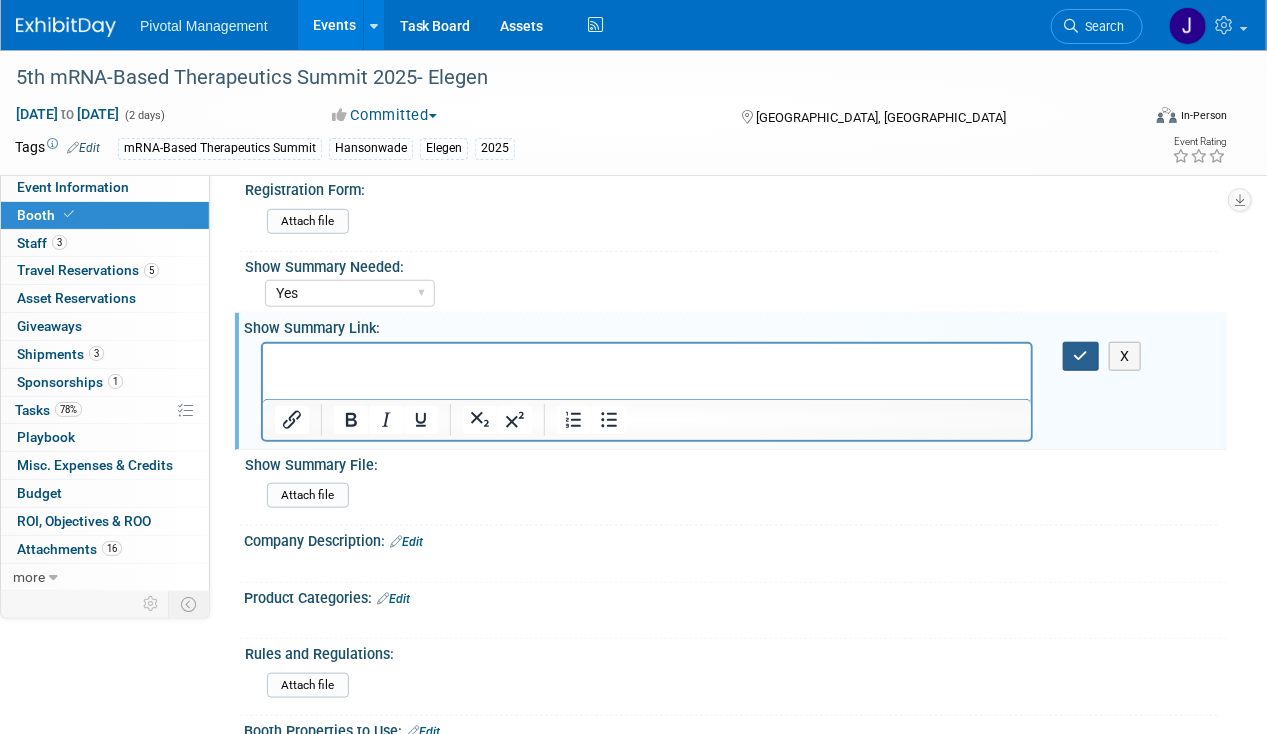 click at bounding box center (1081, 356) 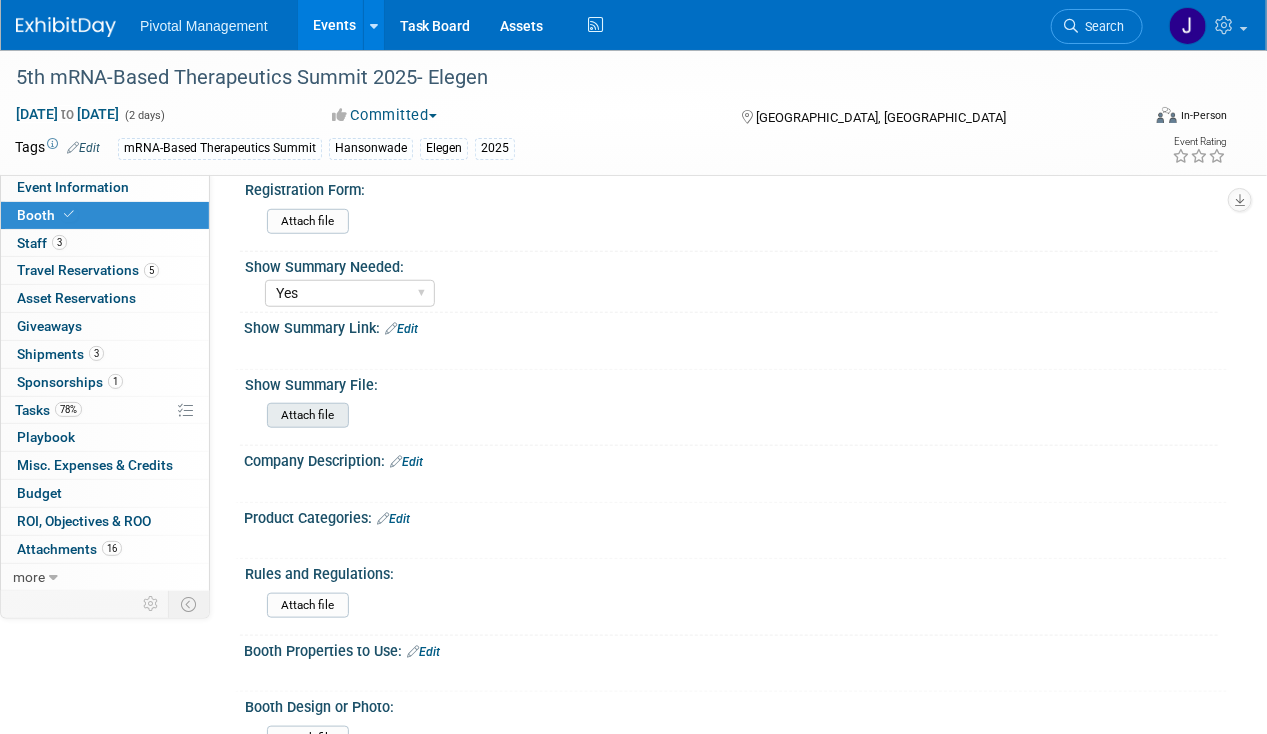 click at bounding box center [212, 415] 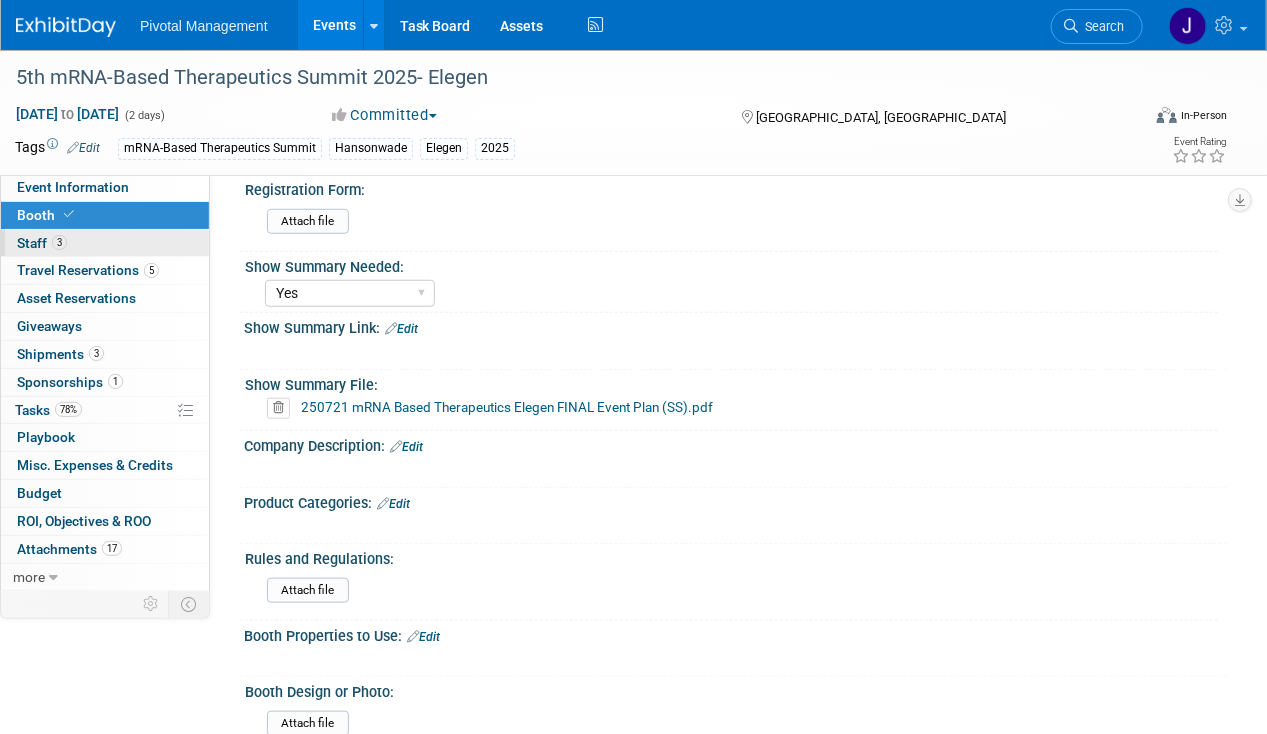 click on "Staff 3" at bounding box center [42, 243] 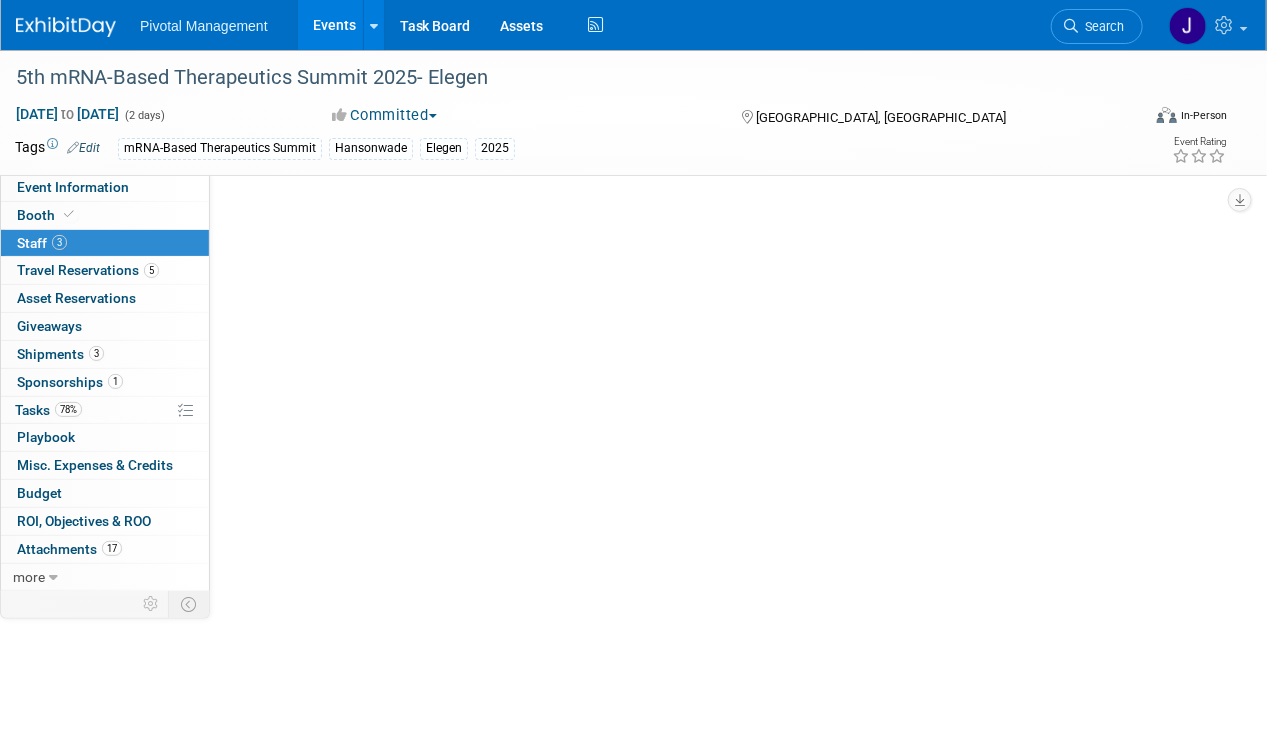 scroll, scrollTop: 0, scrollLeft: 0, axis: both 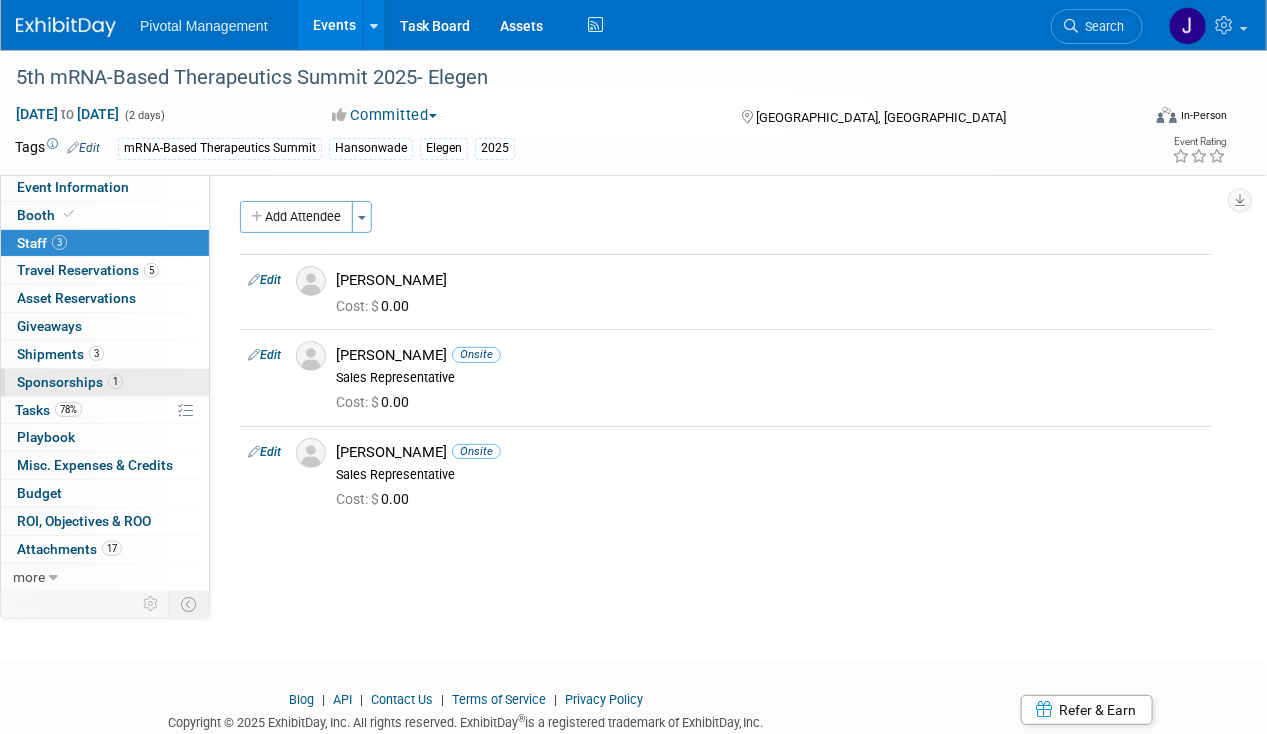 click on "Sponsorships 1" at bounding box center (70, 382) 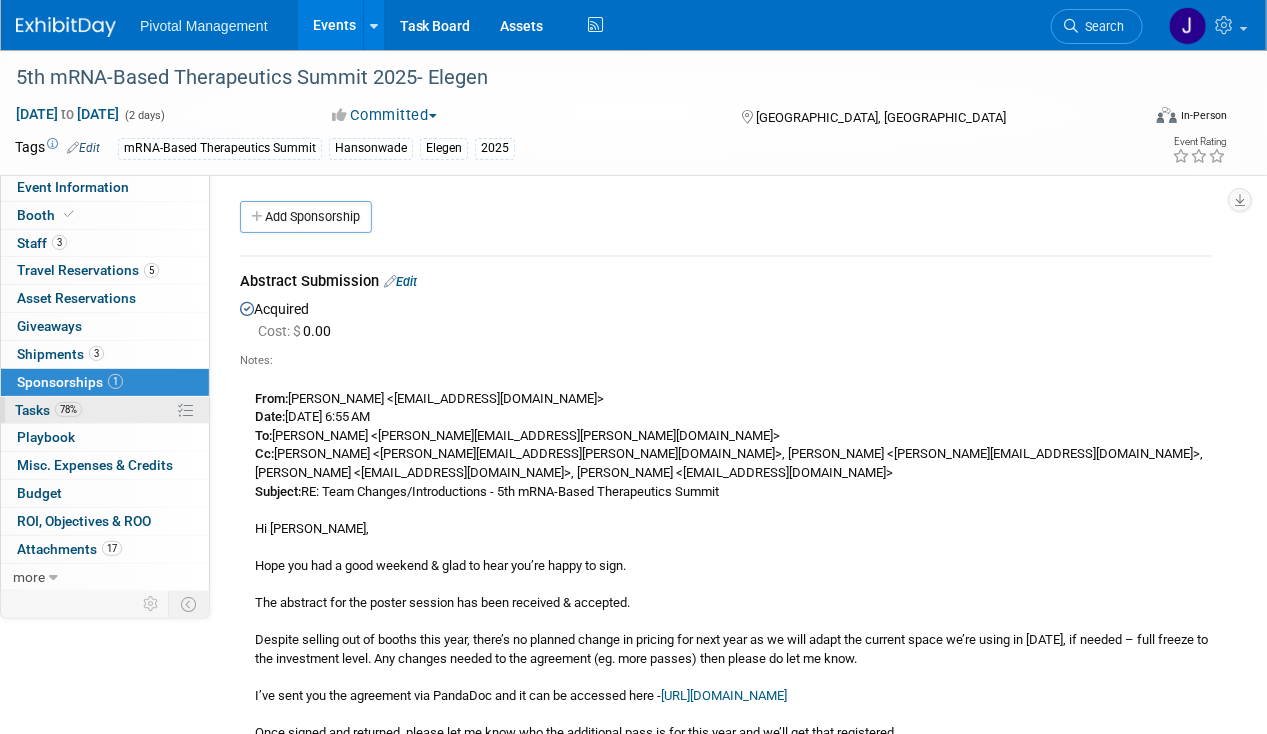 click on "78%
Tasks 78%" at bounding box center [105, 410] 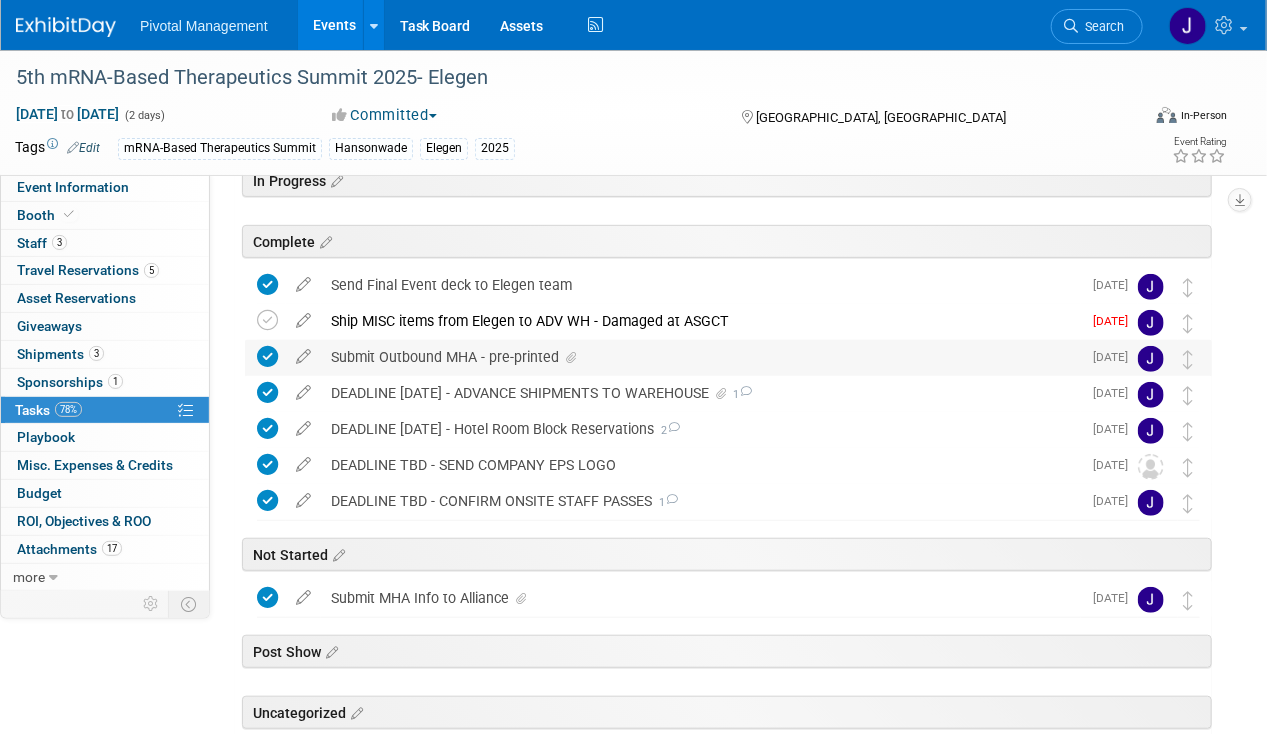 scroll, scrollTop: 245, scrollLeft: 0, axis: vertical 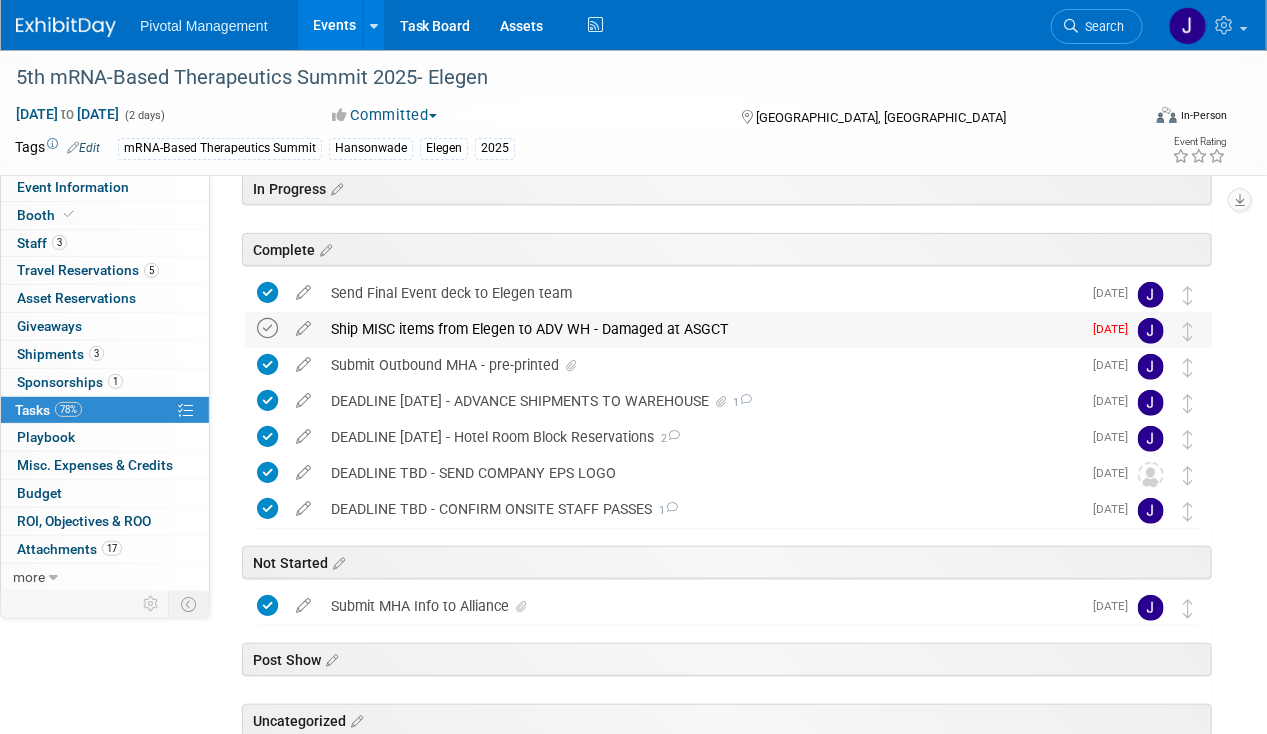 click at bounding box center [267, 328] 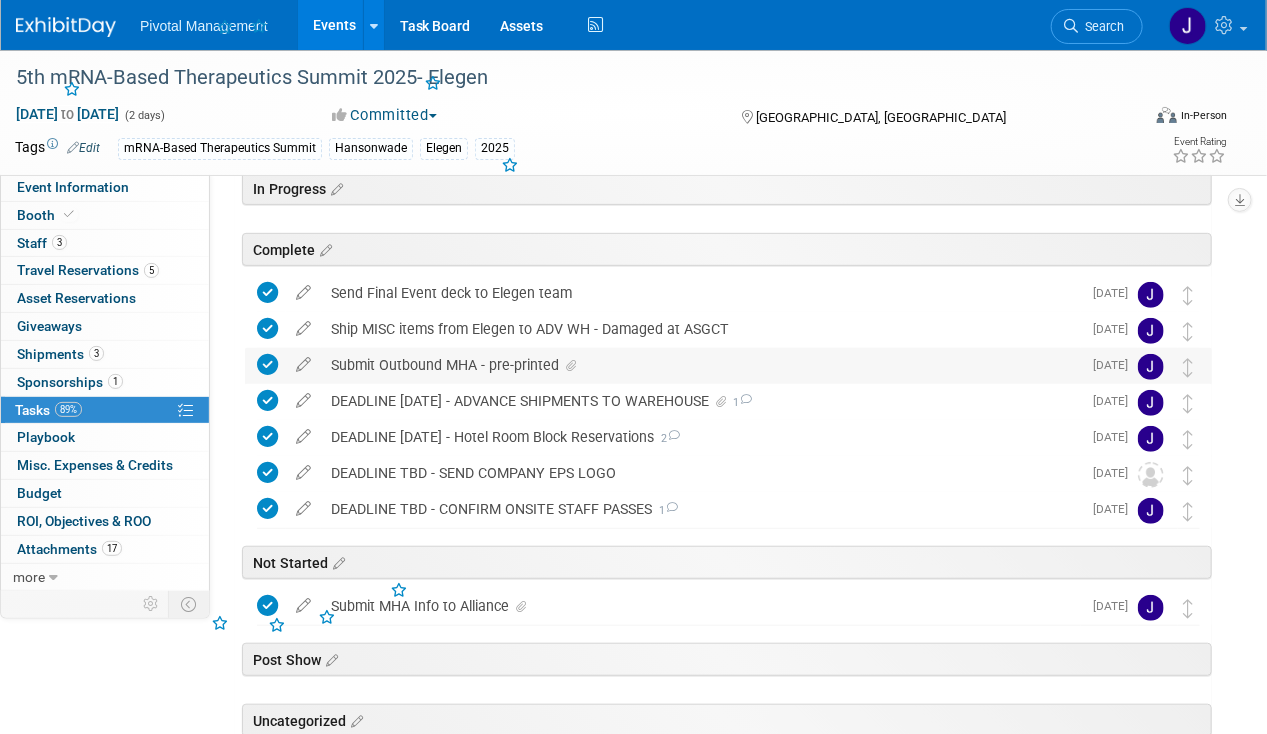 scroll, scrollTop: 378, scrollLeft: 0, axis: vertical 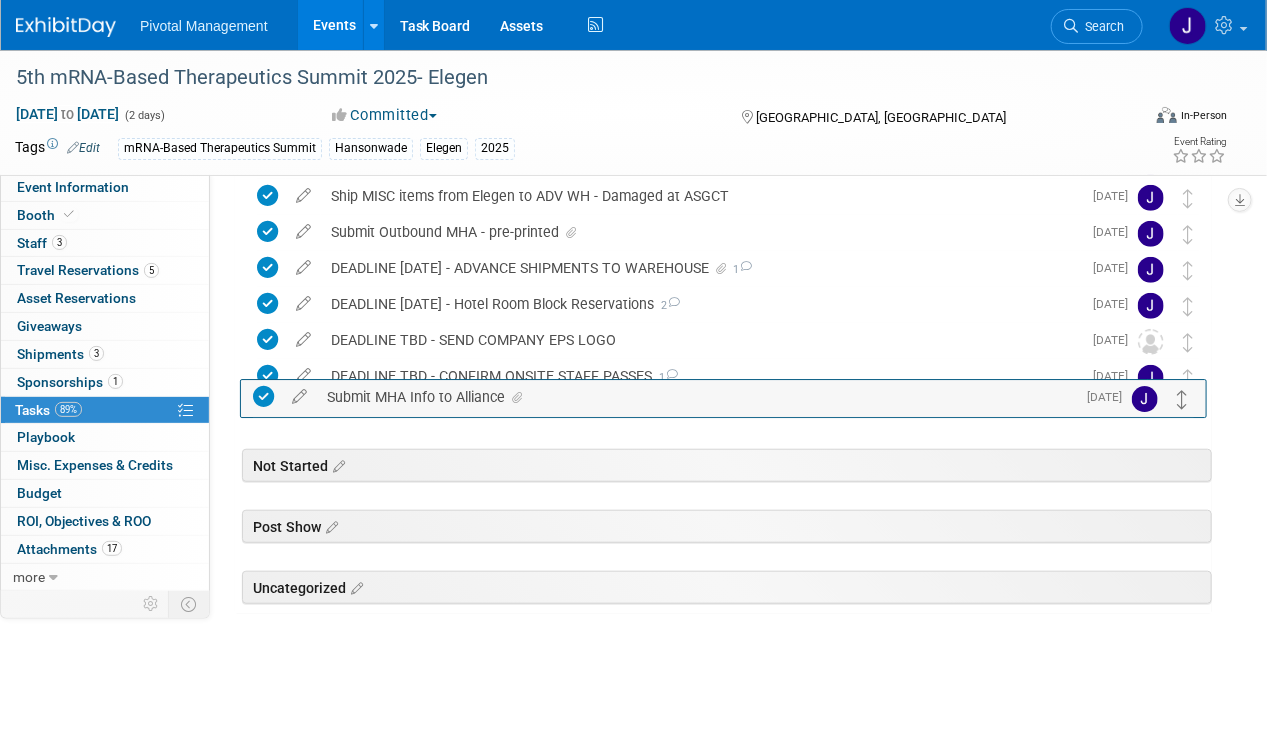 drag, startPoint x: 1186, startPoint y: 467, endPoint x: 1181, endPoint y: 392, distance: 75.16648 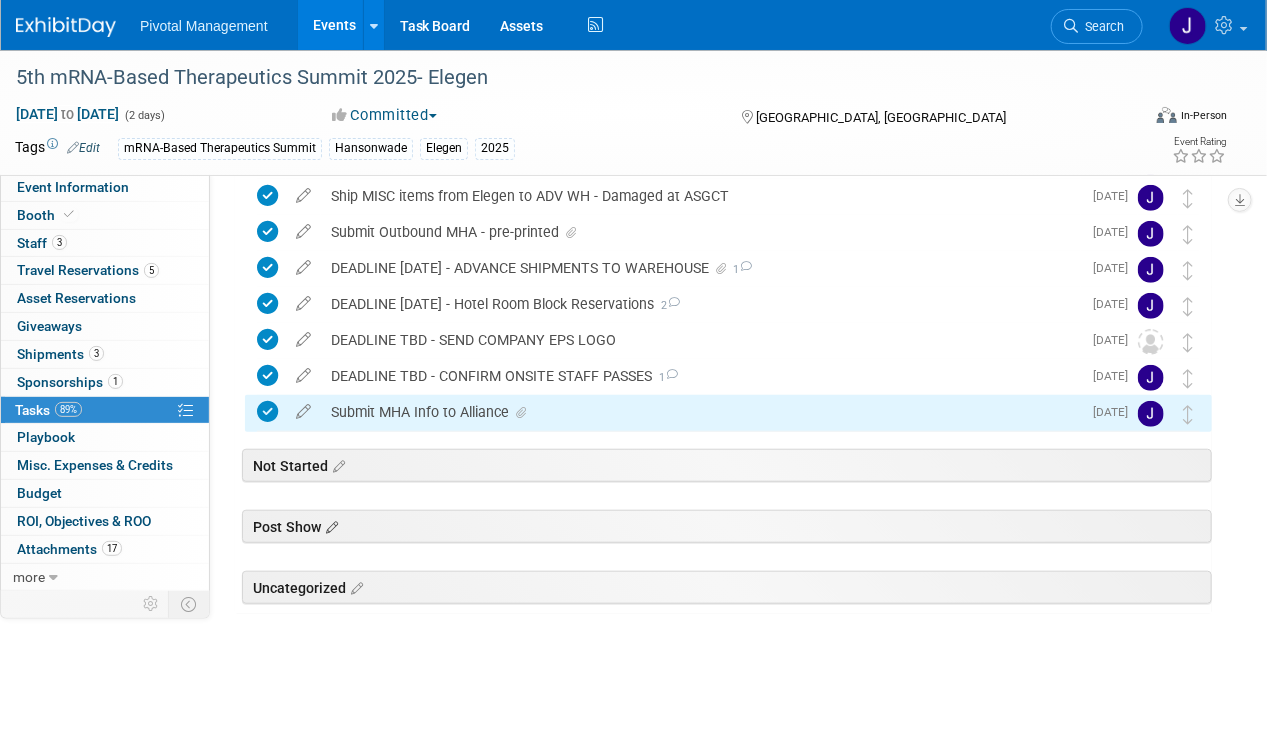 click at bounding box center (375, -4) 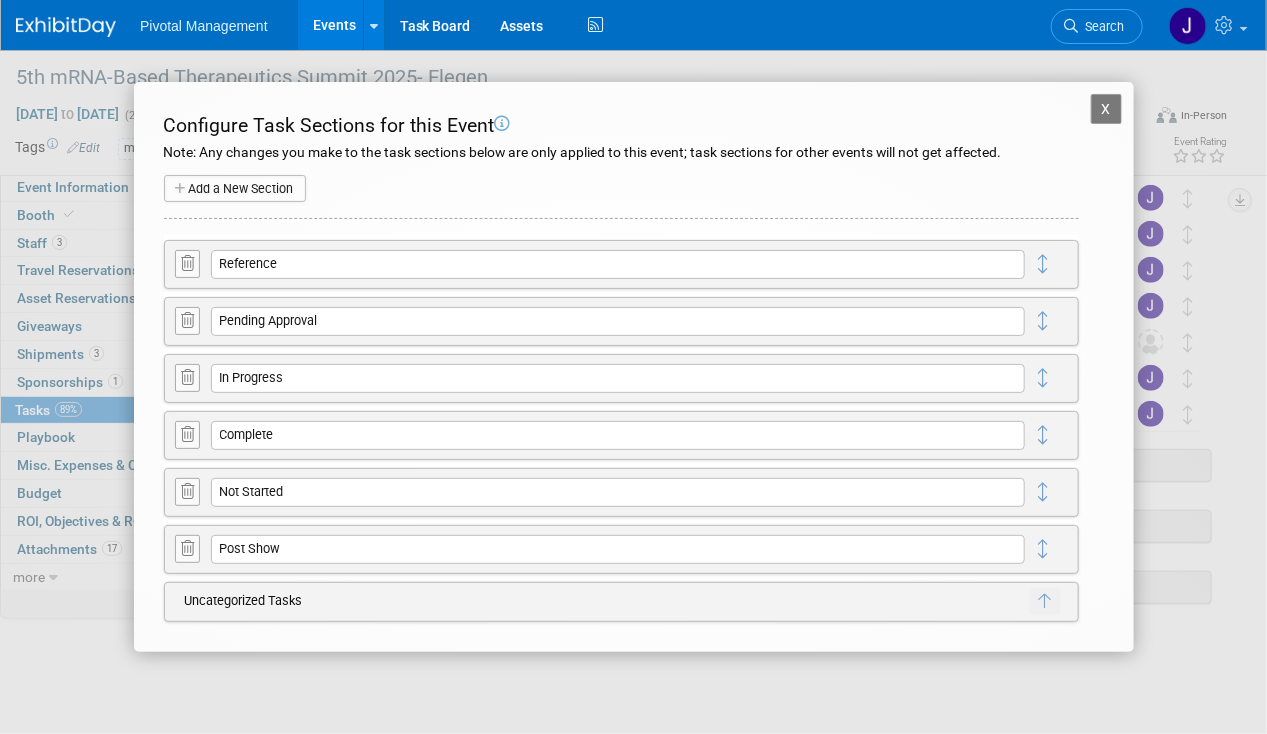 click on "X" at bounding box center (1107, 109) 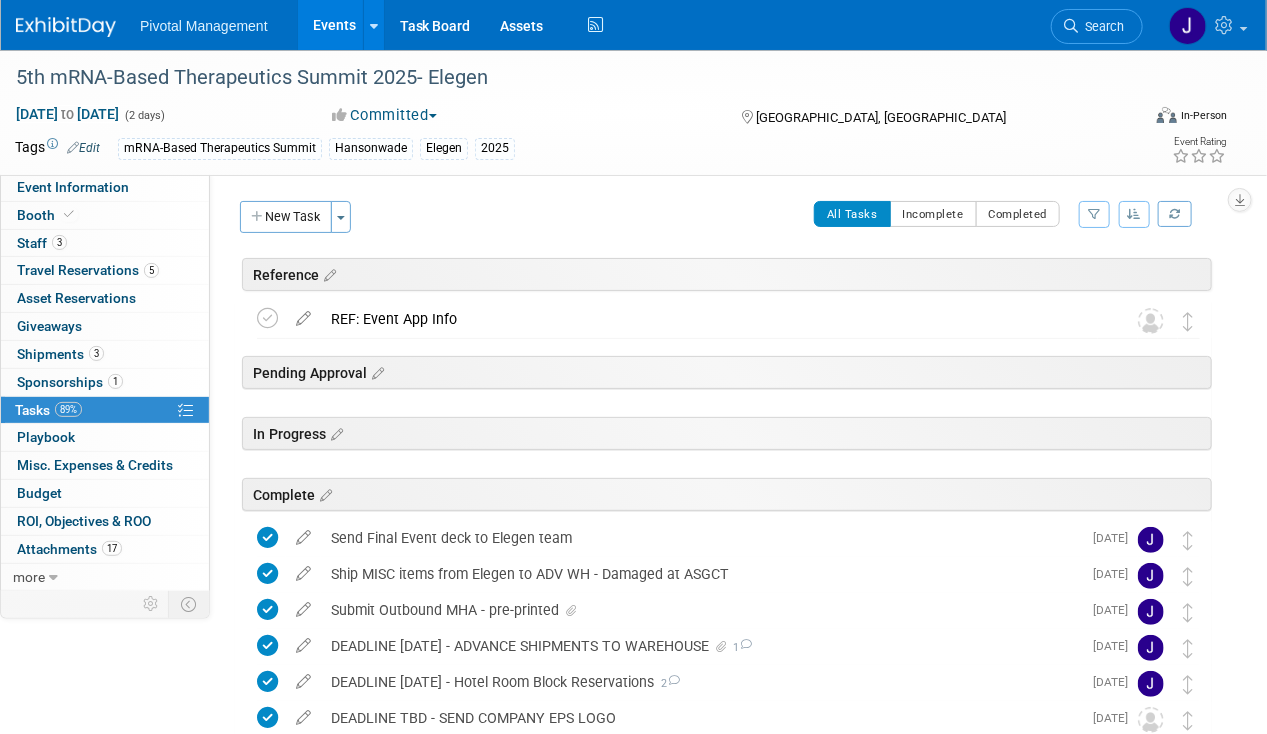 scroll, scrollTop: 0, scrollLeft: 0, axis: both 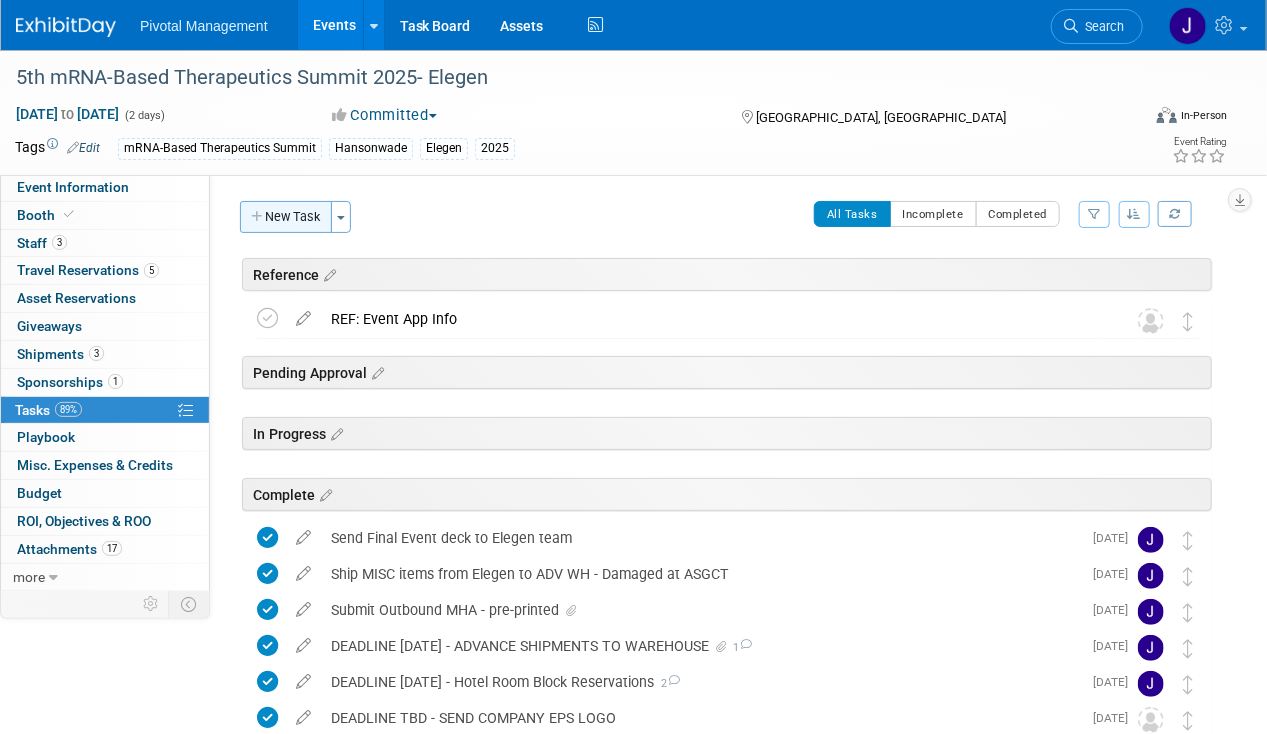 click on "New Task" at bounding box center (286, 217) 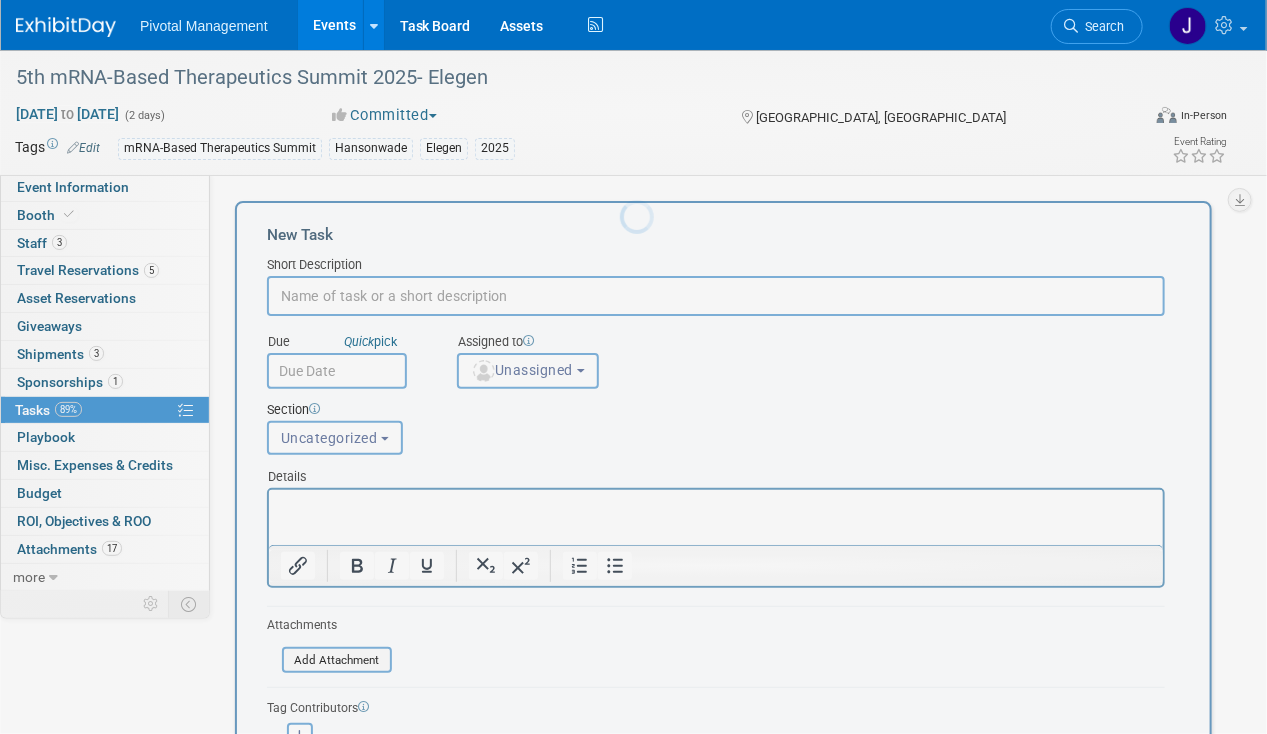 scroll, scrollTop: 0, scrollLeft: 0, axis: both 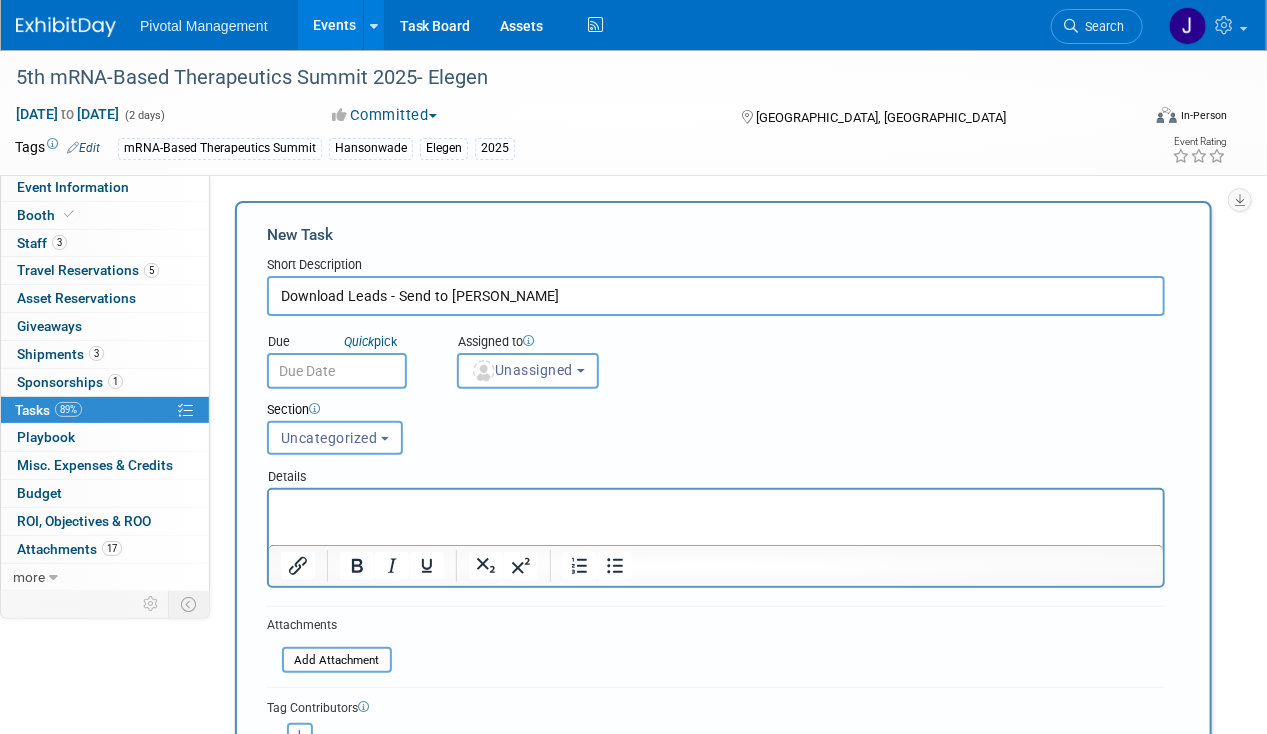 type on "Download Leads - Send to [PERSON_NAME]" 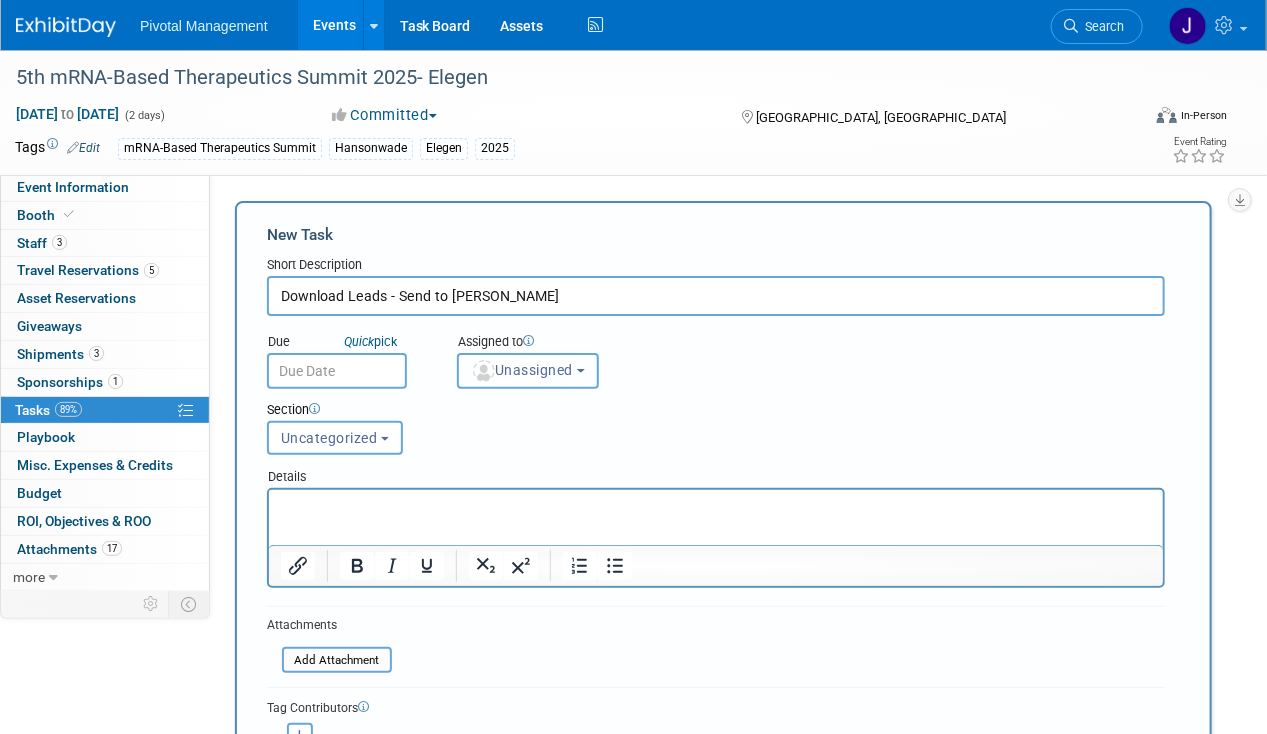 click on "Unassigned" at bounding box center [522, 370] 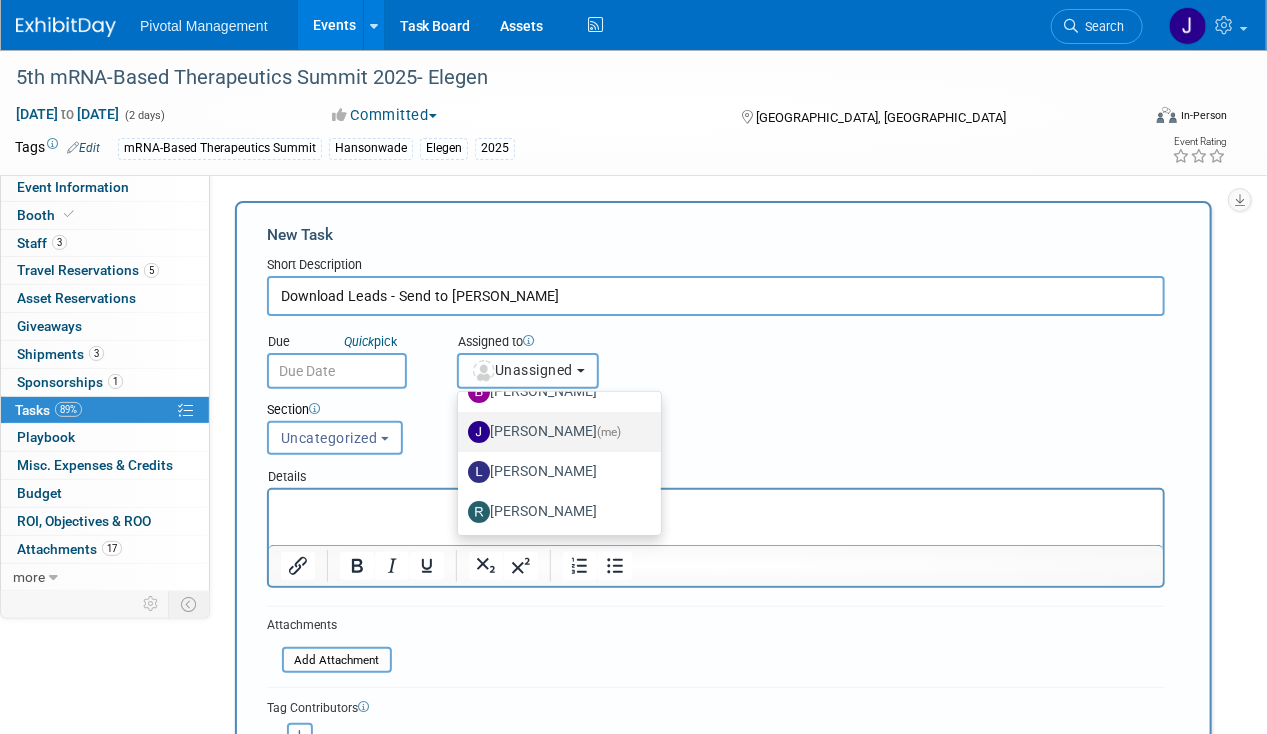scroll, scrollTop: 105, scrollLeft: 0, axis: vertical 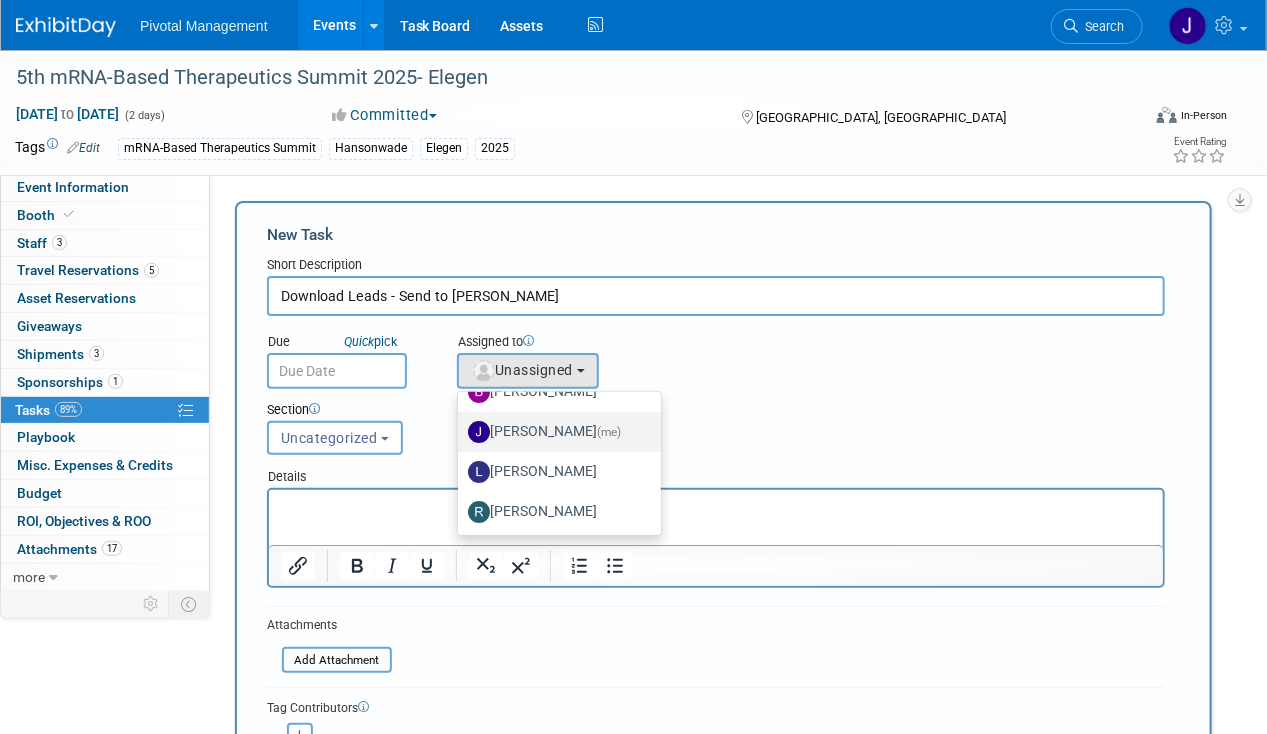click on "[PERSON_NAME]
(me)" at bounding box center (554, 432) 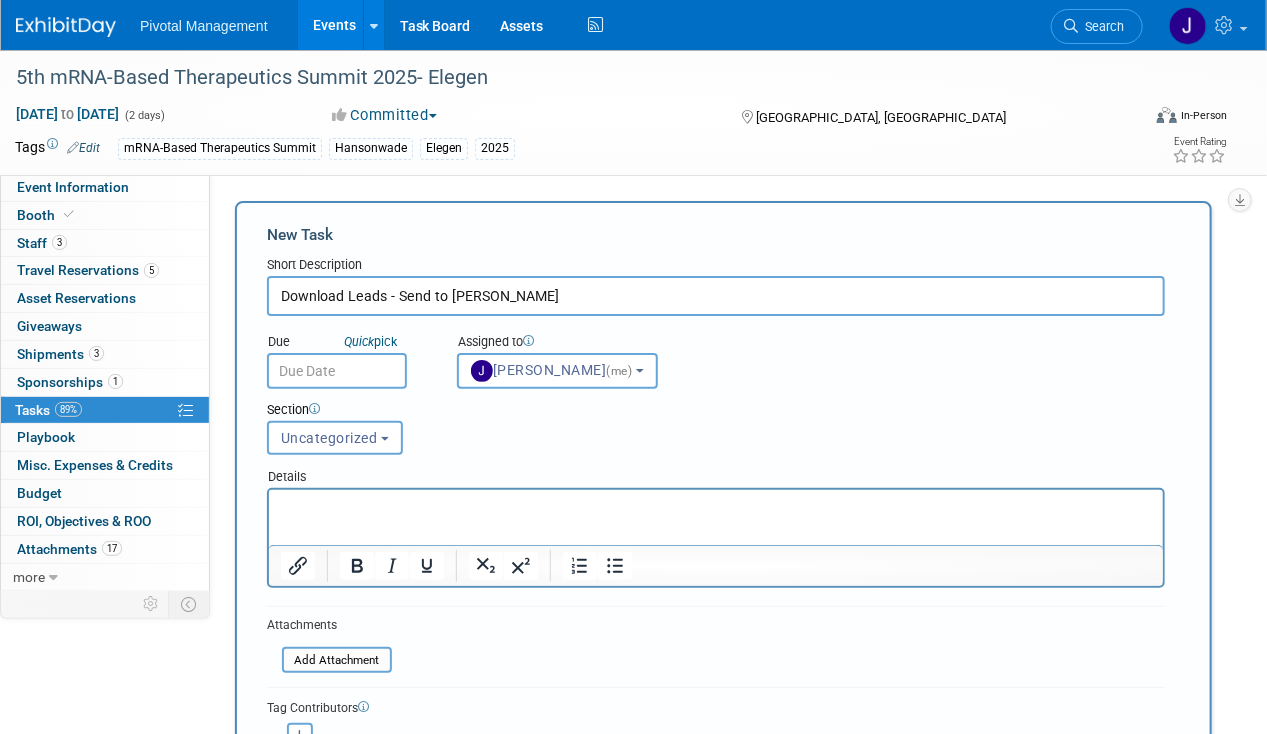 click at bounding box center (337, 371) 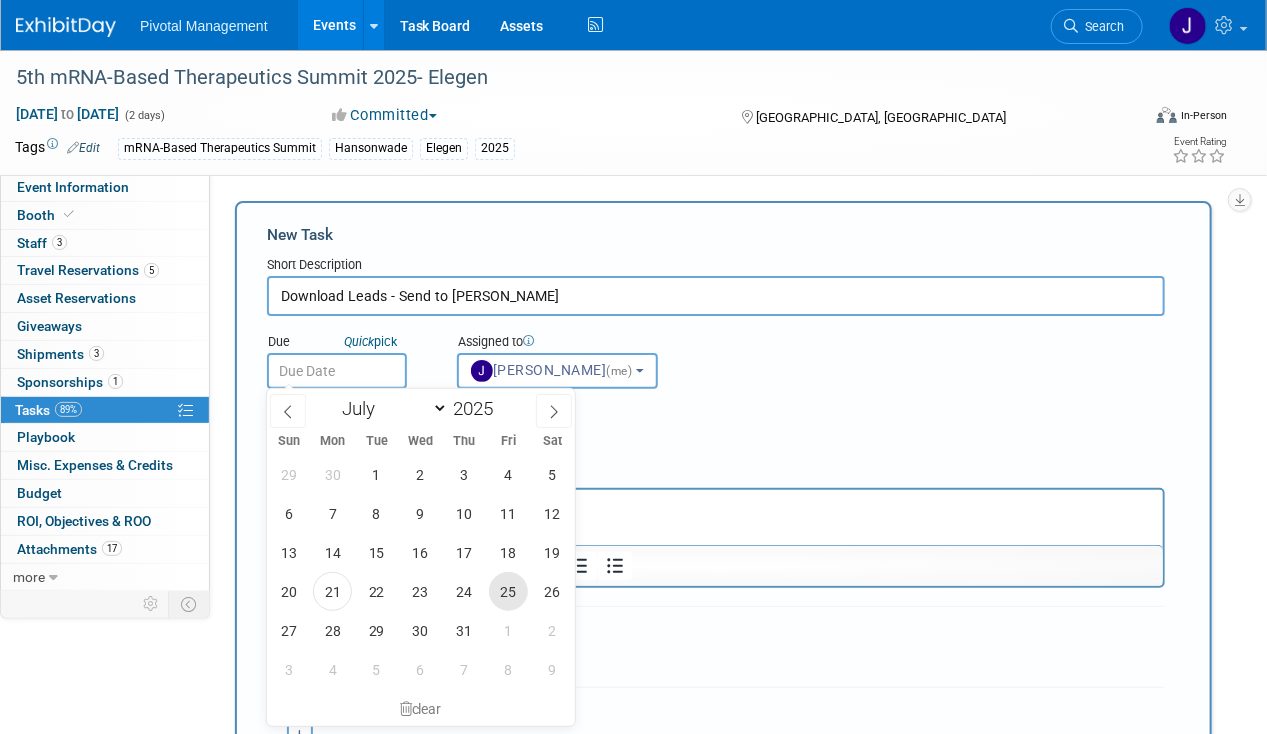 click on "25" at bounding box center [508, 591] 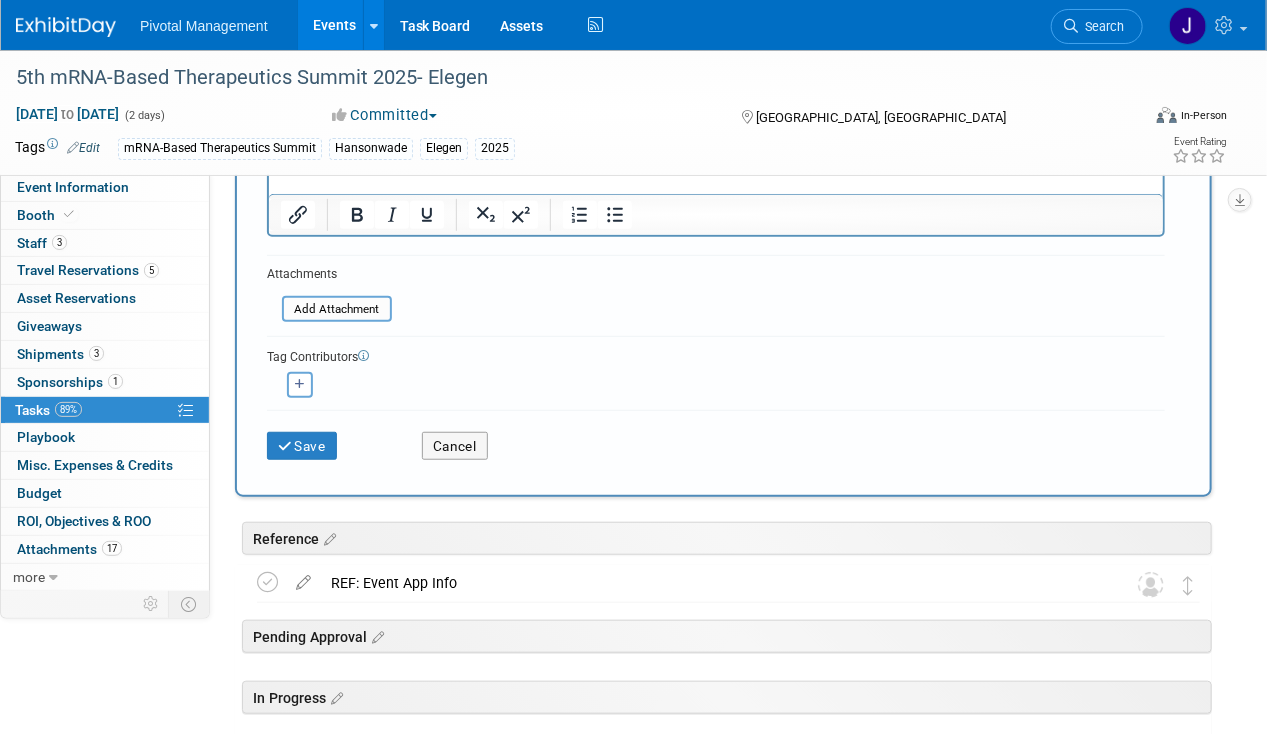 scroll, scrollTop: 400, scrollLeft: 0, axis: vertical 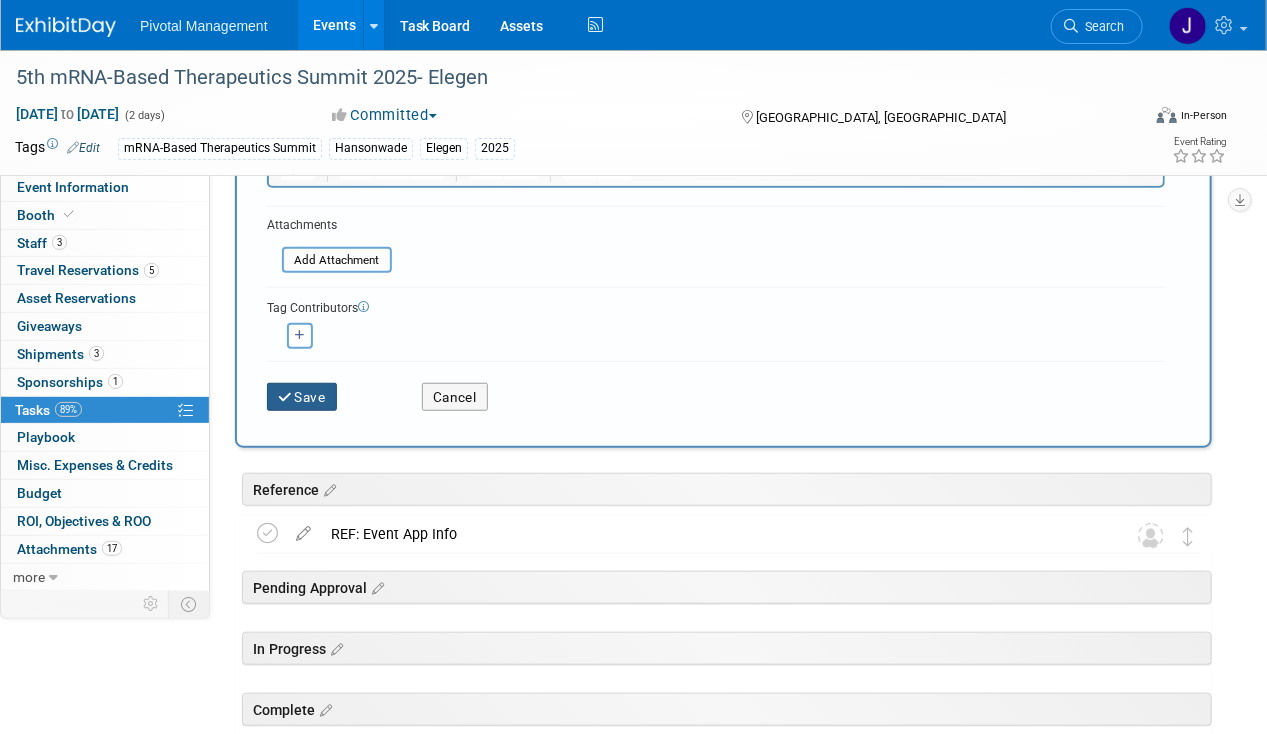 click on "Save" at bounding box center (302, 397) 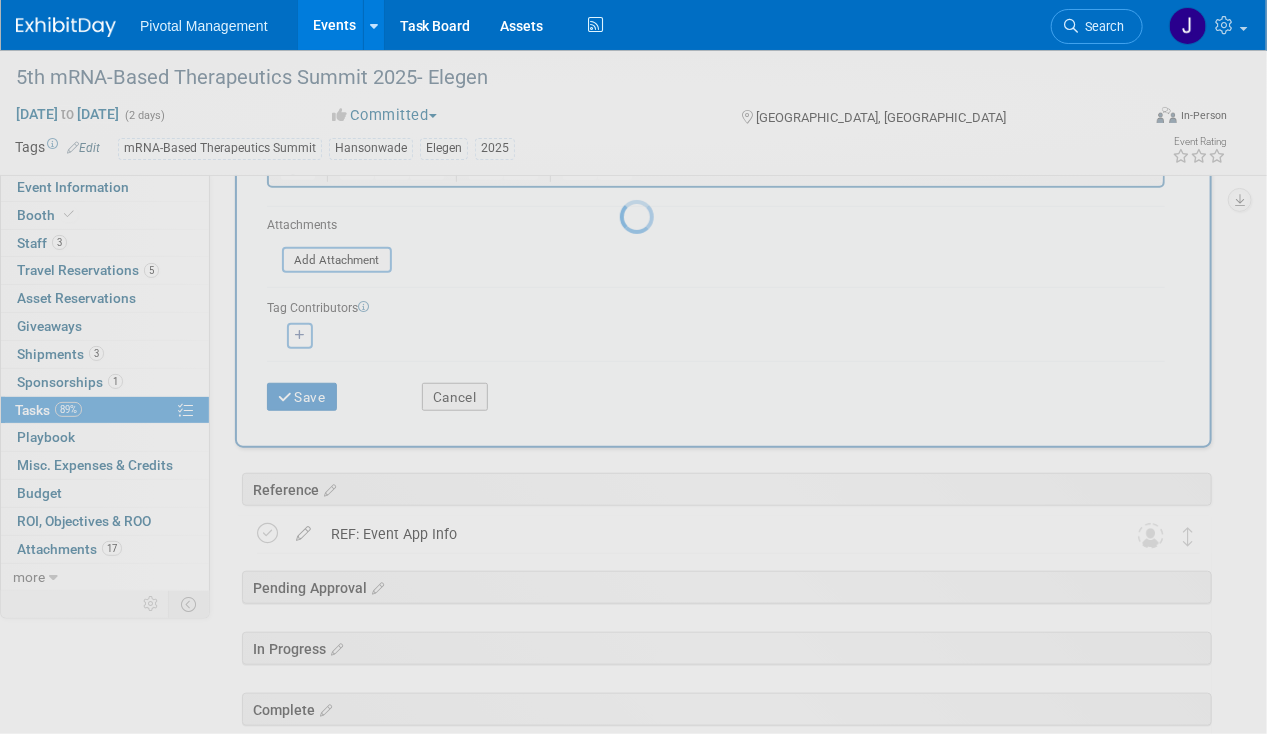 scroll, scrollTop: 0, scrollLeft: 0, axis: both 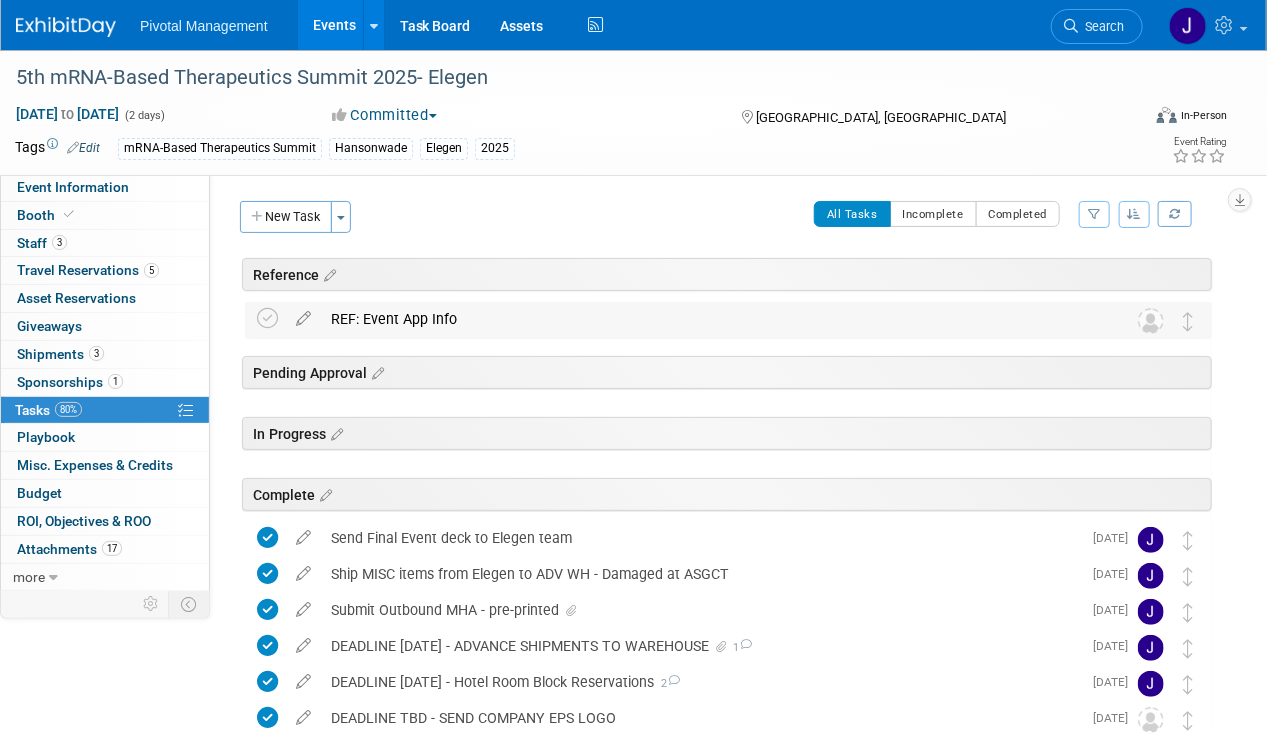 click on "REF: Event App Info" at bounding box center [709, 319] 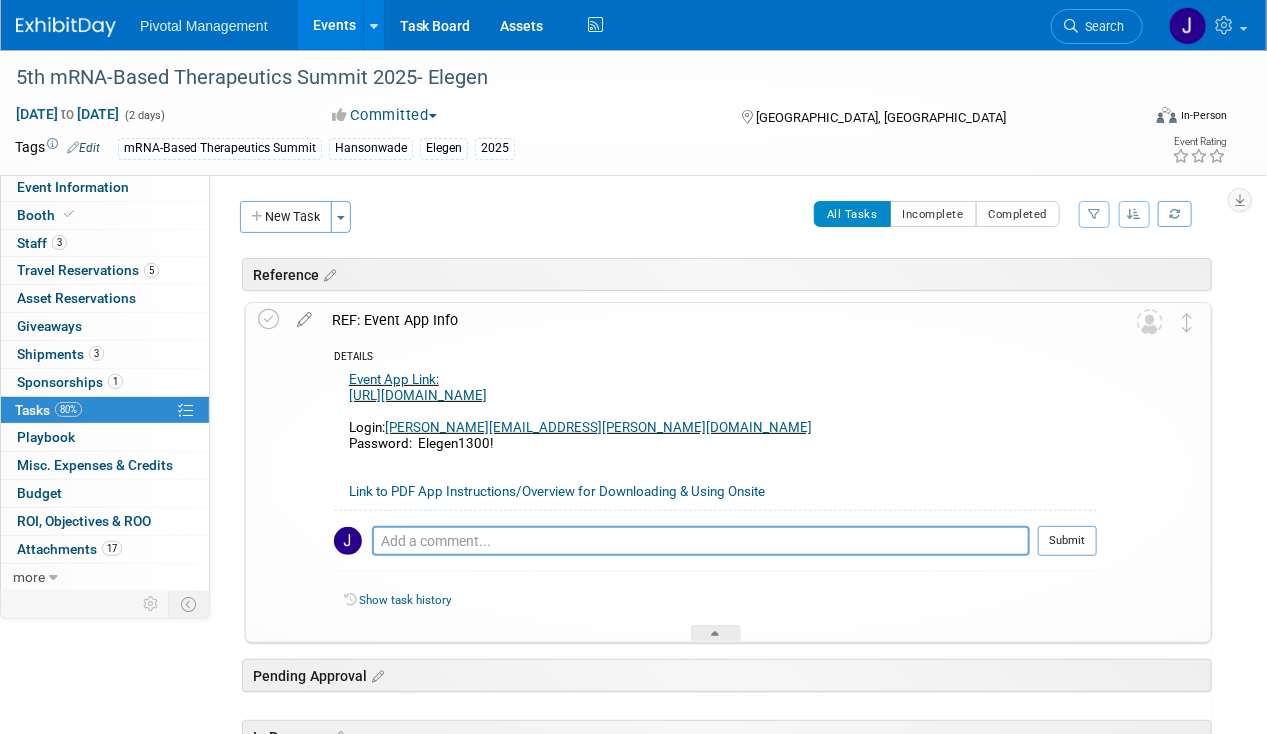click on "REF: Event App Info" at bounding box center [709, 320] 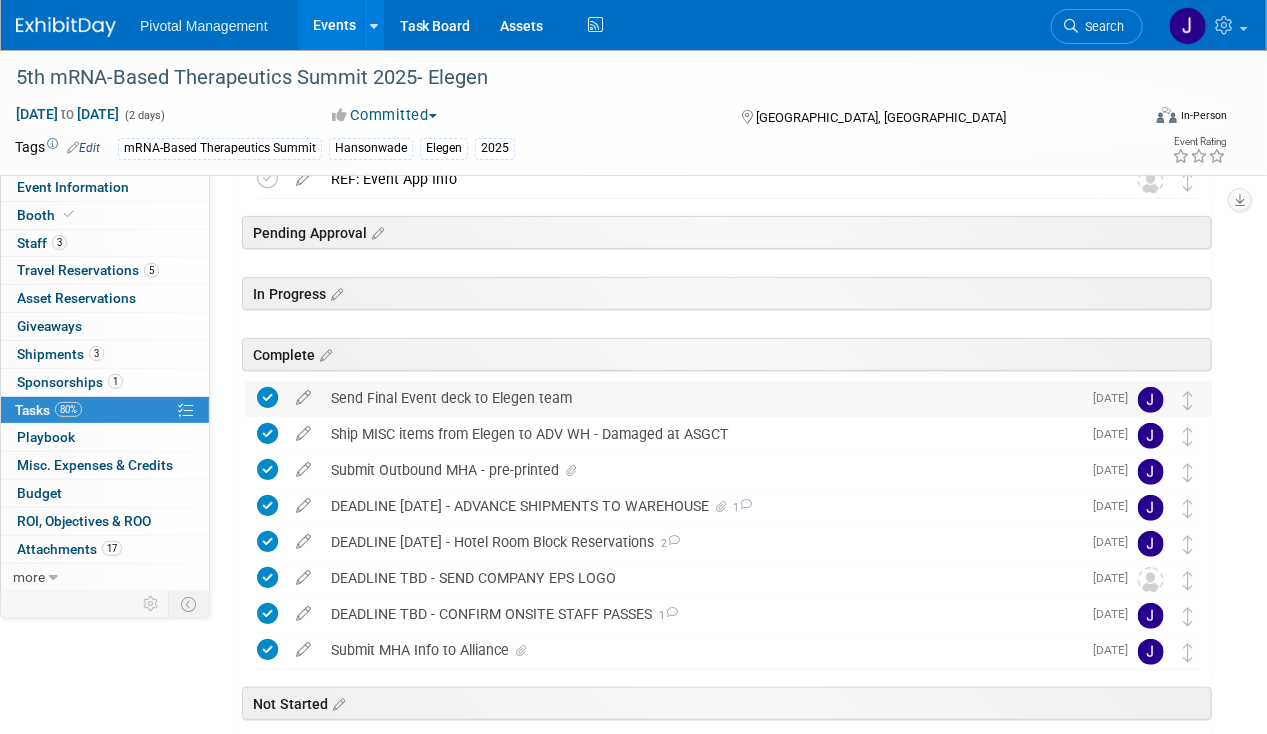scroll, scrollTop: 414, scrollLeft: 0, axis: vertical 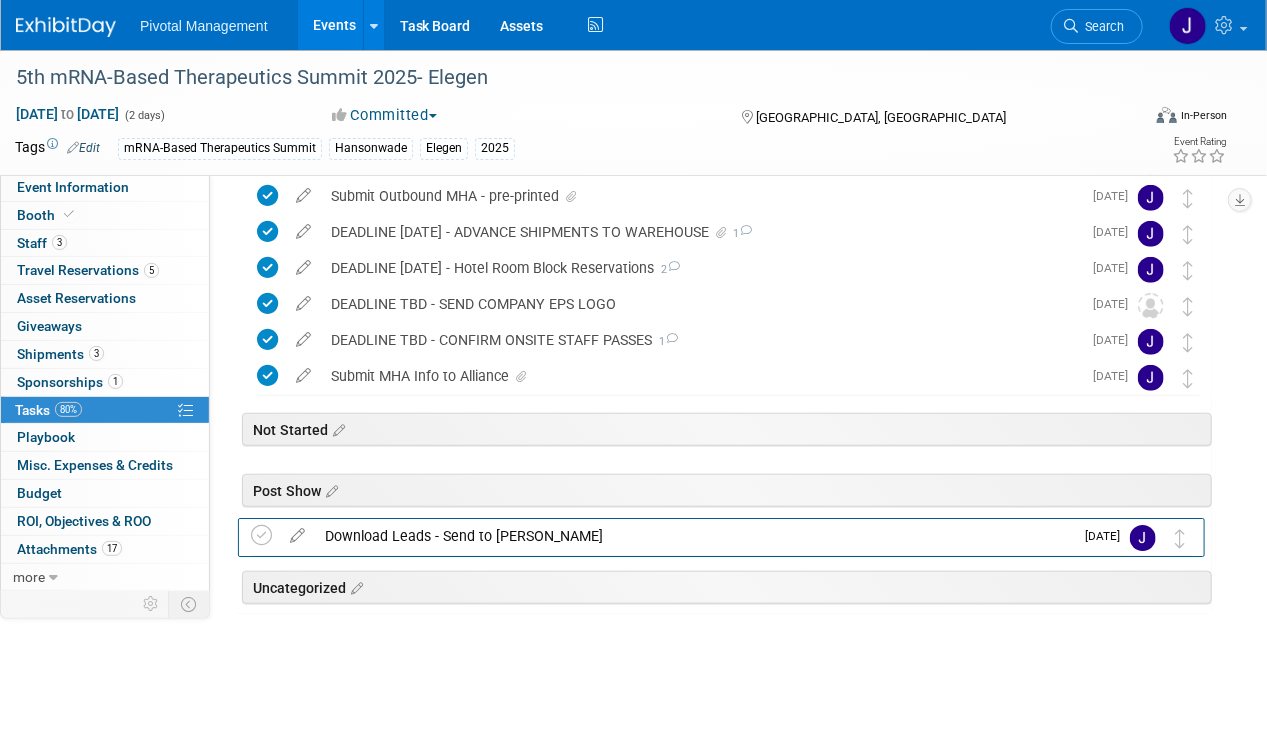 drag, startPoint x: 1193, startPoint y: 596, endPoint x: 1187, endPoint y: 539, distance: 57.31492 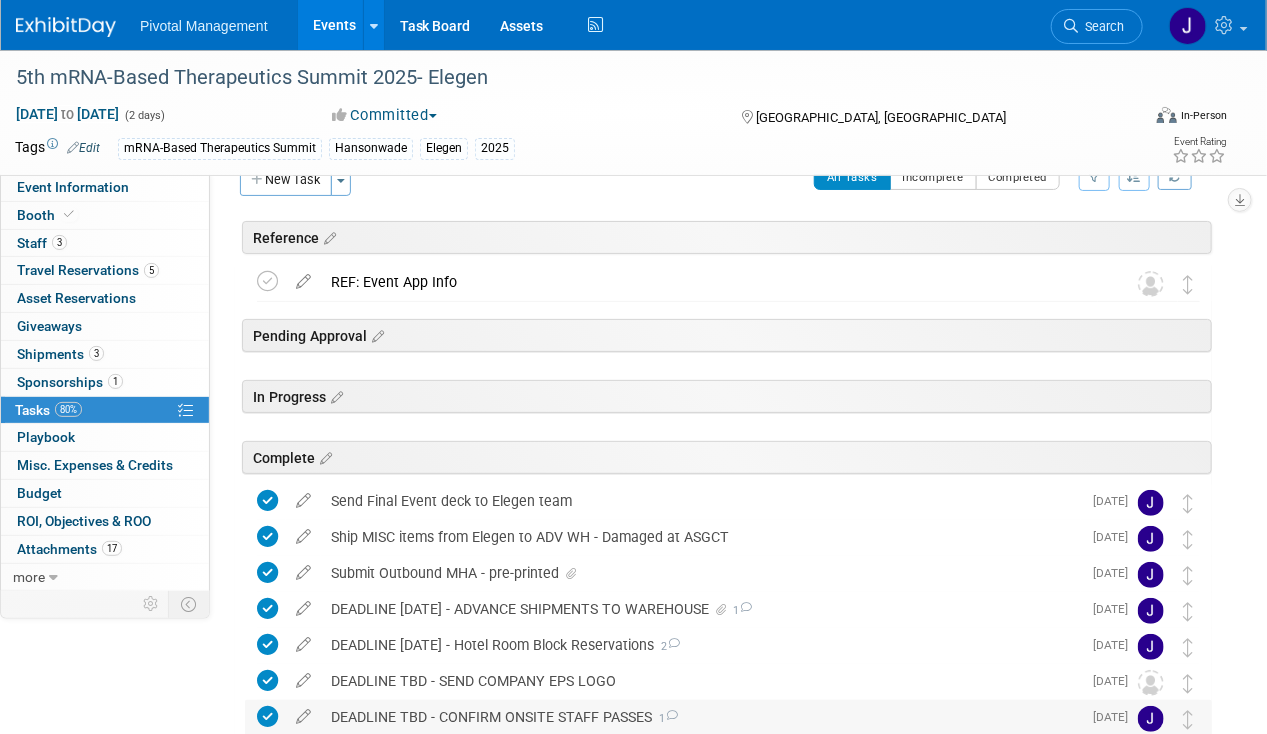 scroll, scrollTop: 0, scrollLeft: 0, axis: both 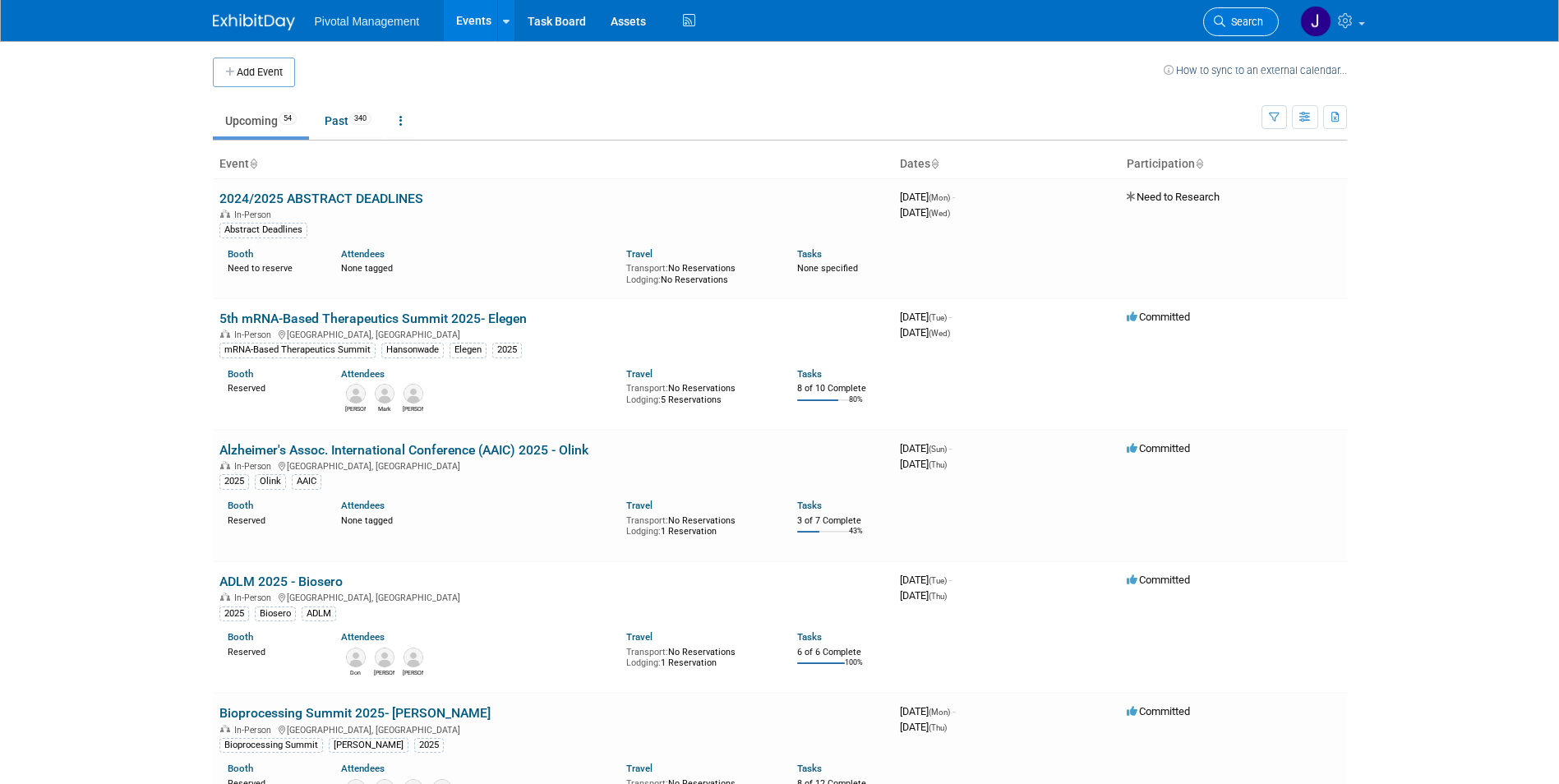 click on "Search" at bounding box center [1244, 21] 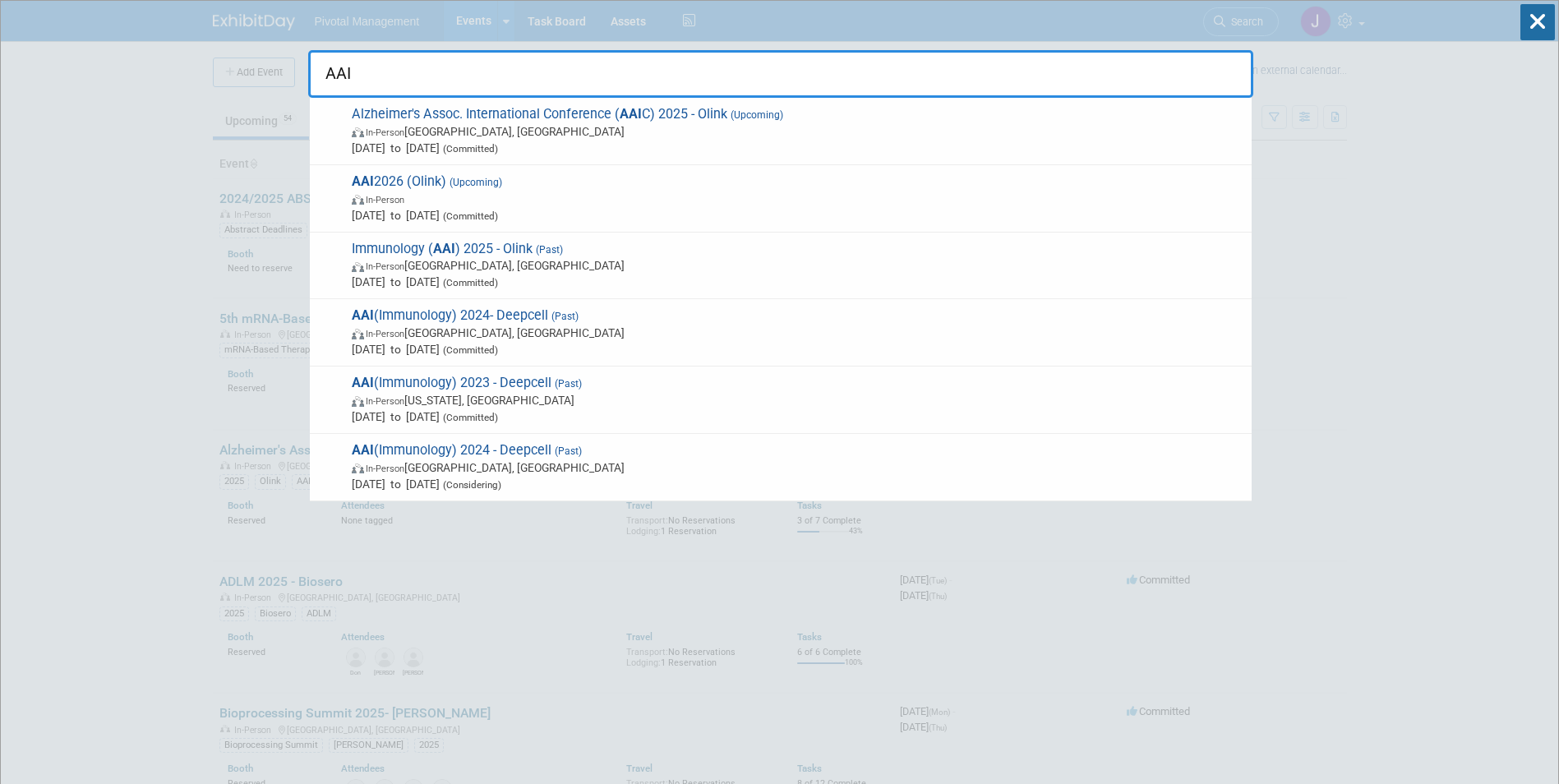 type on "AAIC" 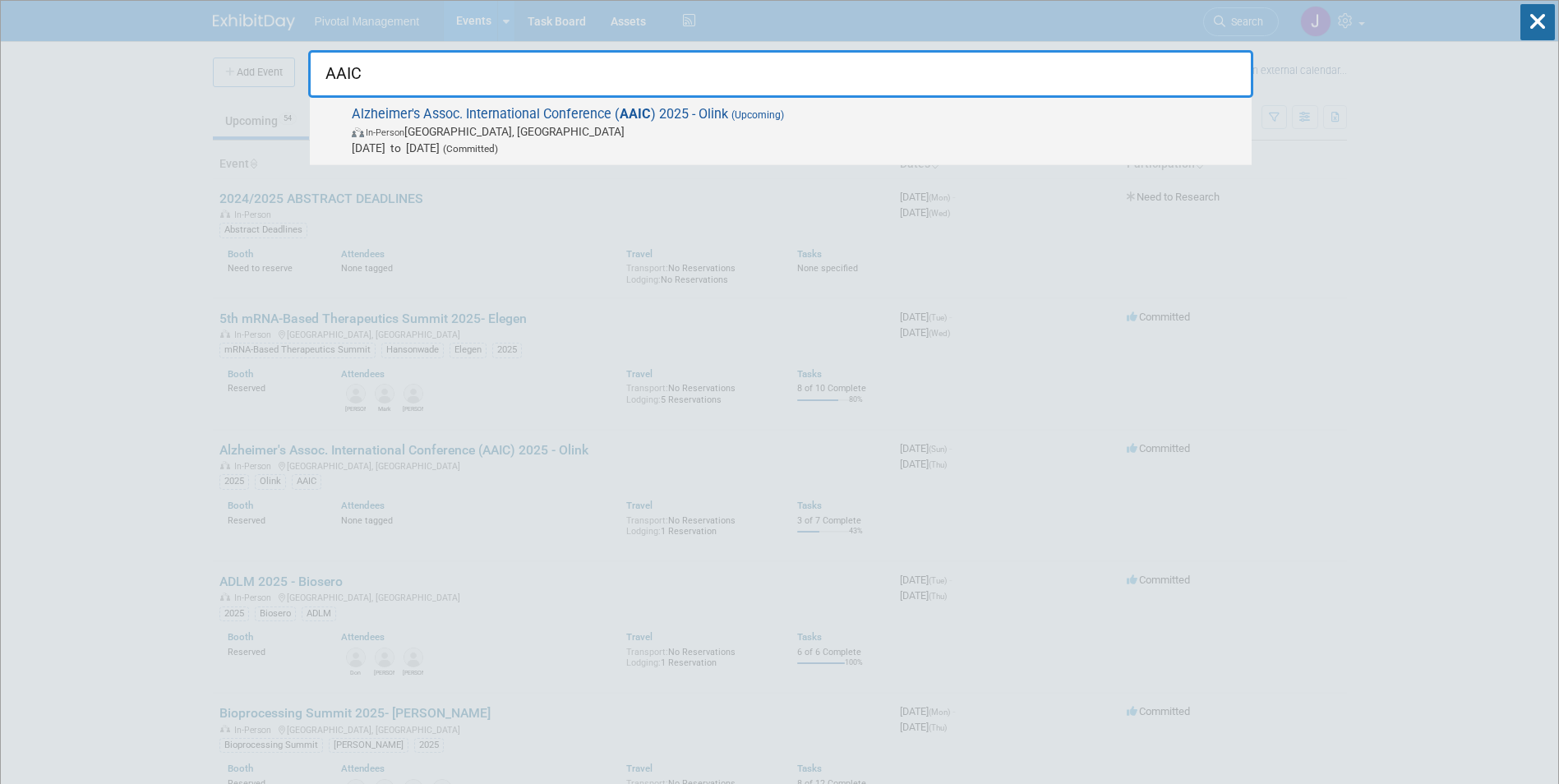 click on "In-Person     Toronto, Canada" at bounding box center [797, 131] 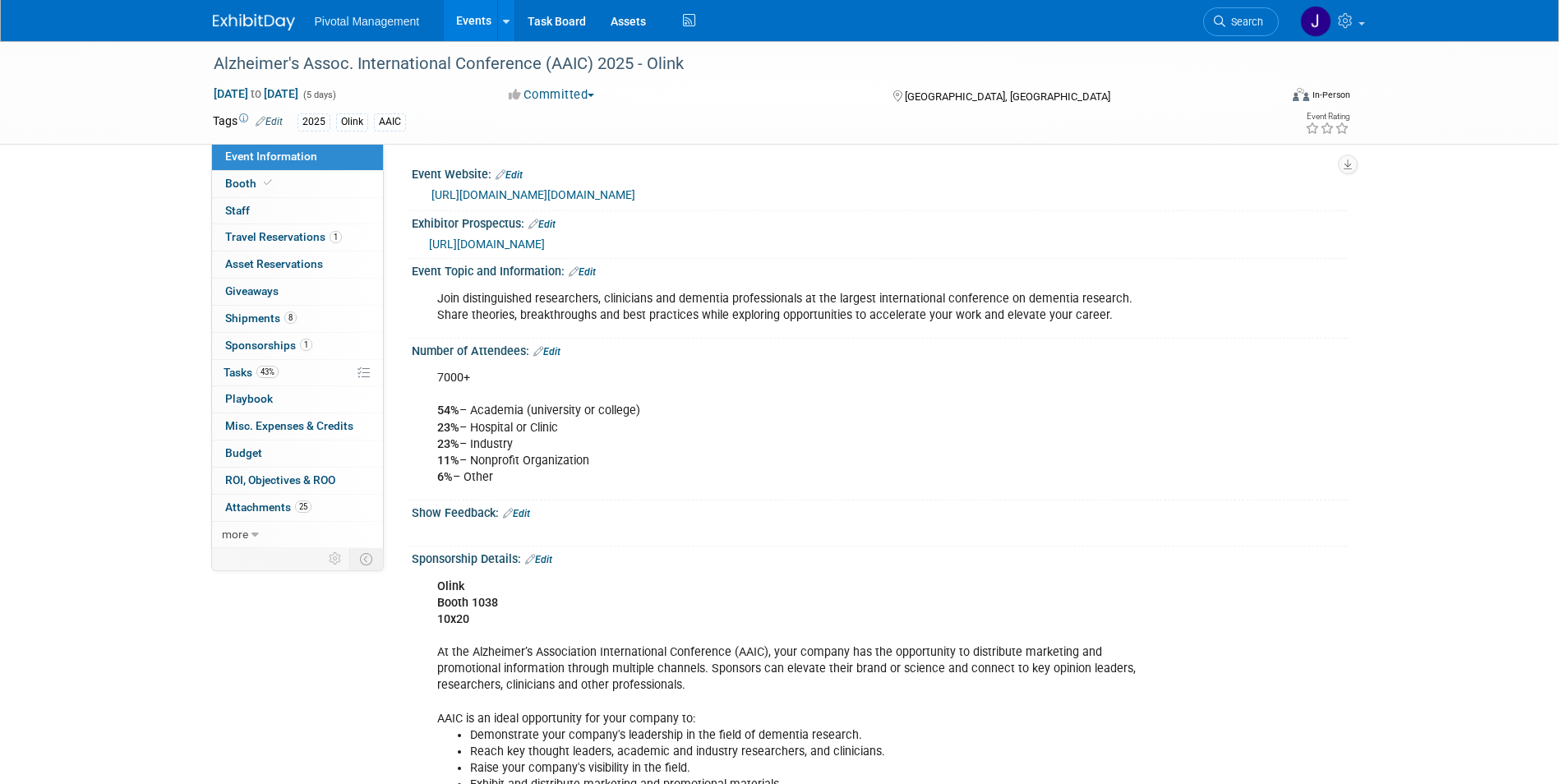 scroll, scrollTop: 0, scrollLeft: 0, axis: both 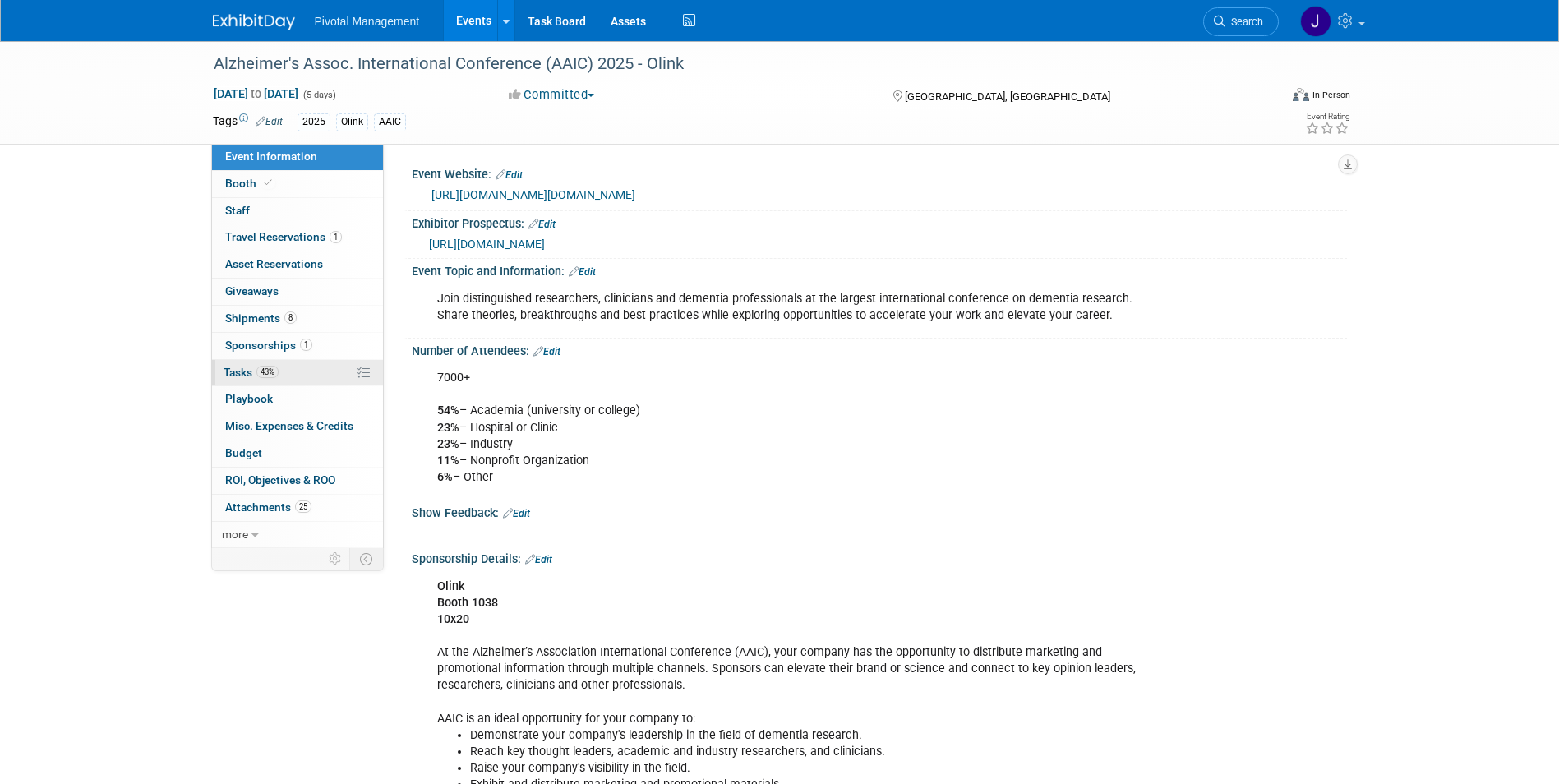 click on "Tasks 43%" at bounding box center (251, 372) 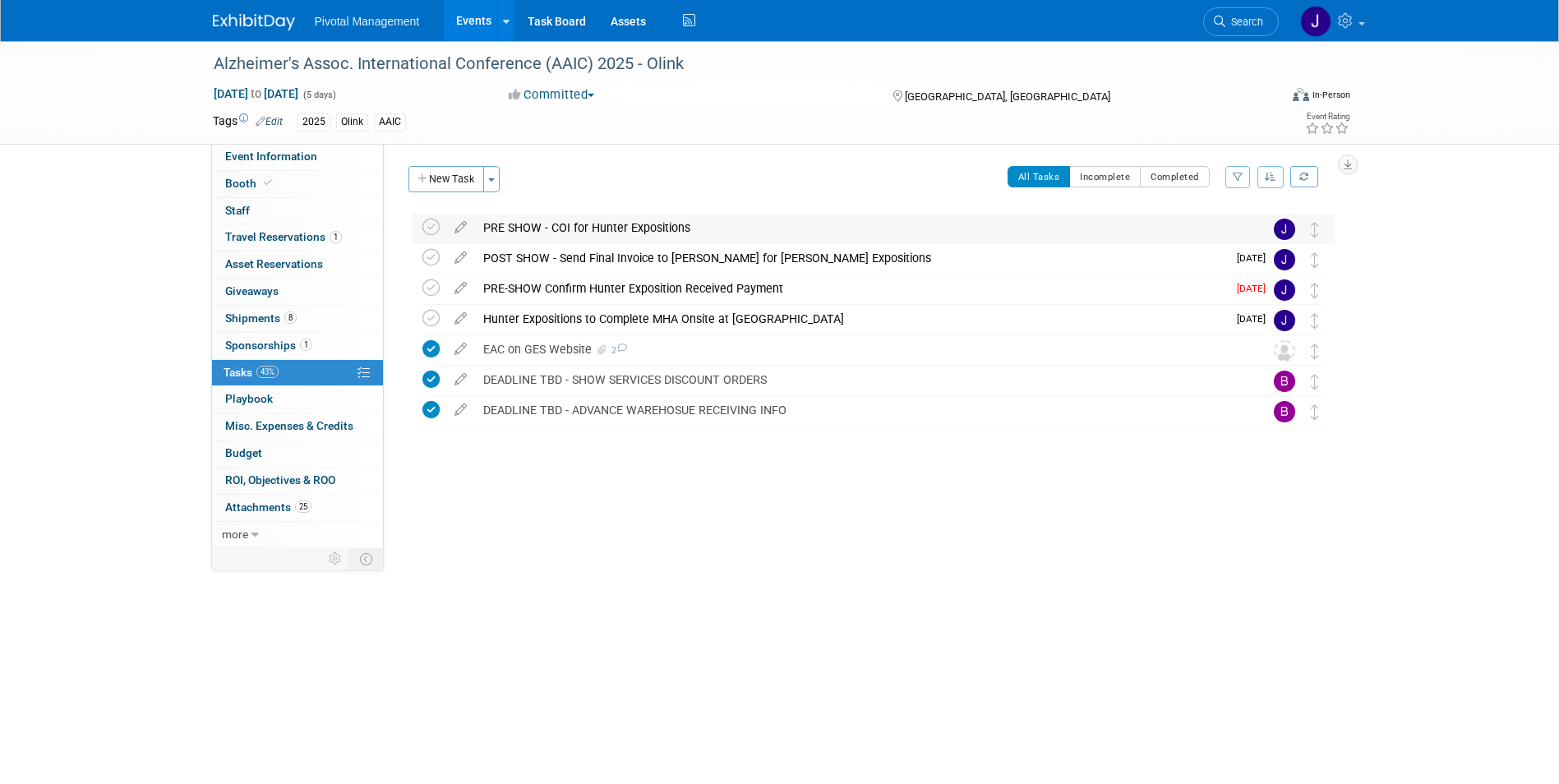 click on "PRE SHOW - COI for Hunter Expositions" at bounding box center (858, 228) 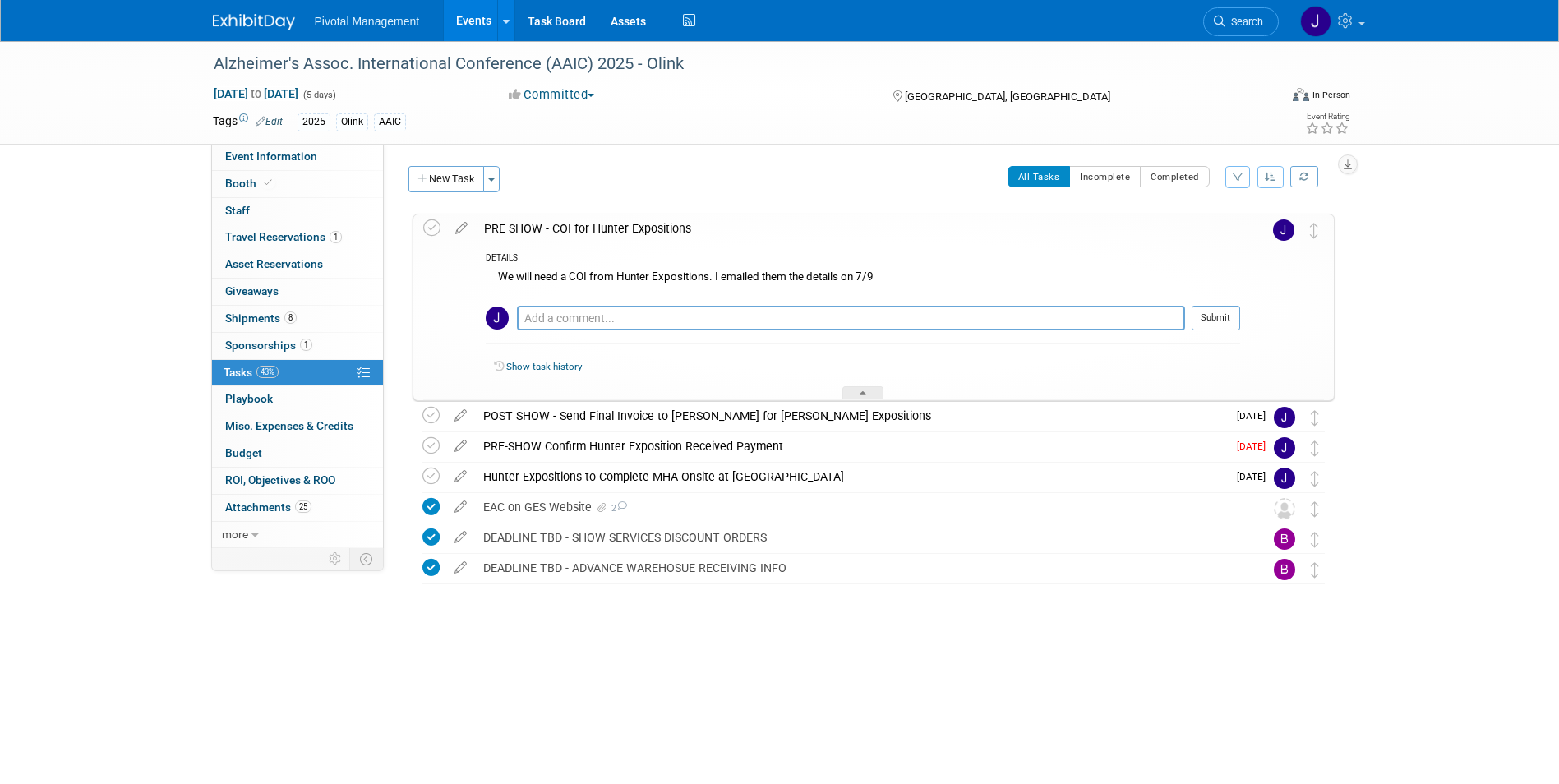 click on "PRE SHOW - COI for Hunter Expositions" at bounding box center [858, 228] 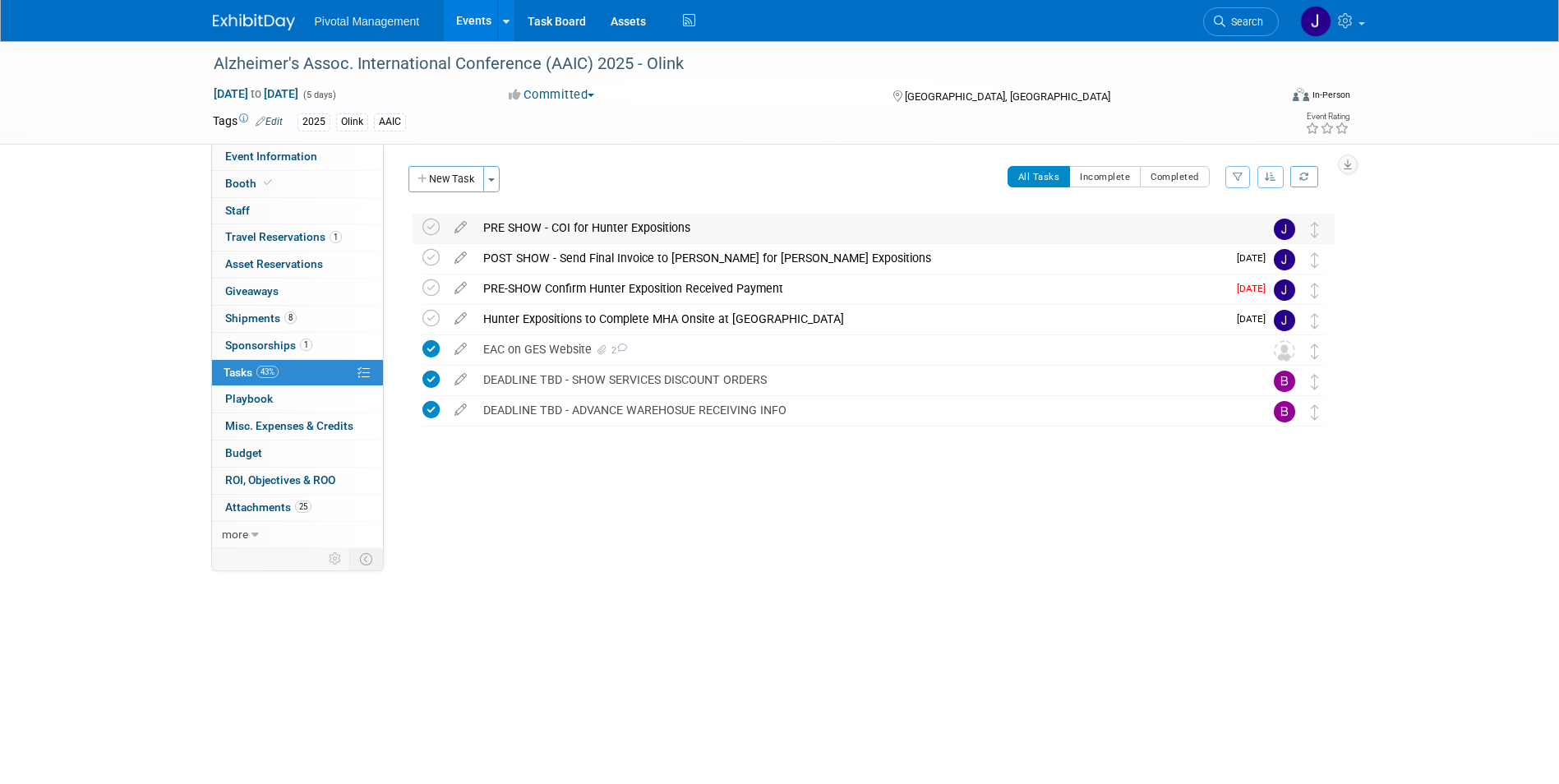 click on "PRE SHOW - COI for Hunter Expositions" at bounding box center [858, 228] 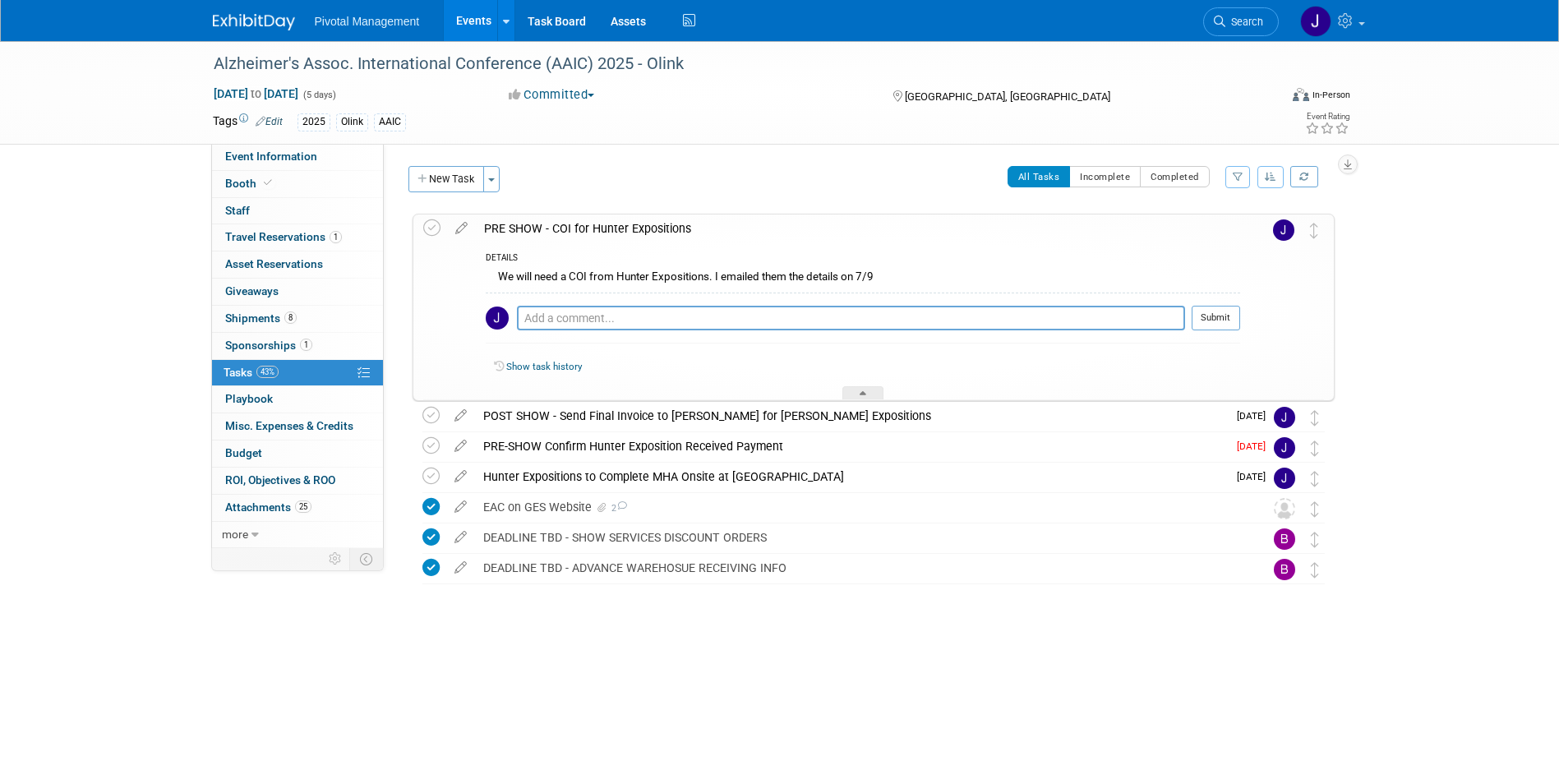 click on "PRE SHOW - COI for Hunter Expositions" at bounding box center [858, 228] 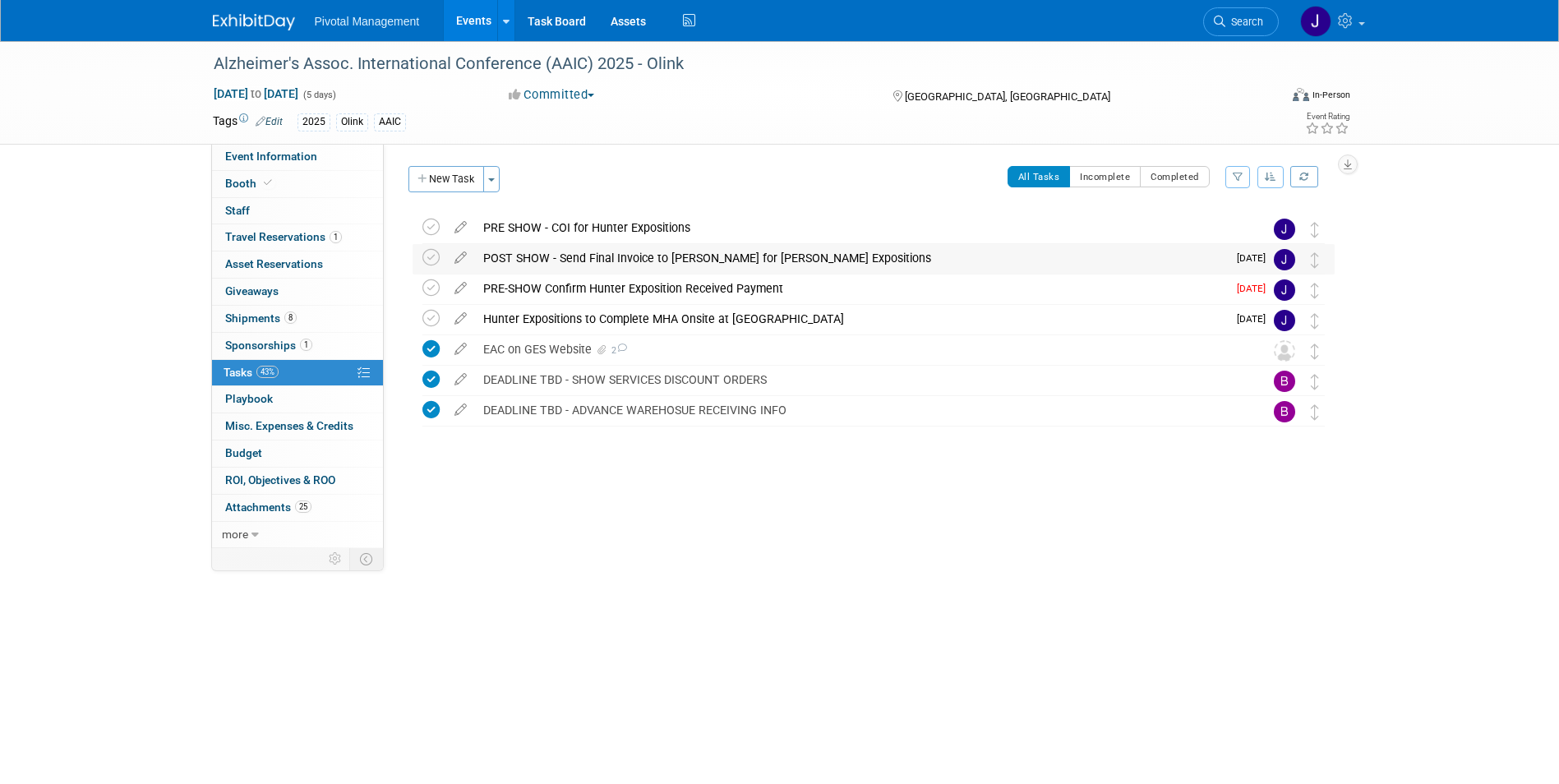 click on "POST SHOW - Send Final Invoice to Natalia for Hunter Expositions" at bounding box center (851, 258) 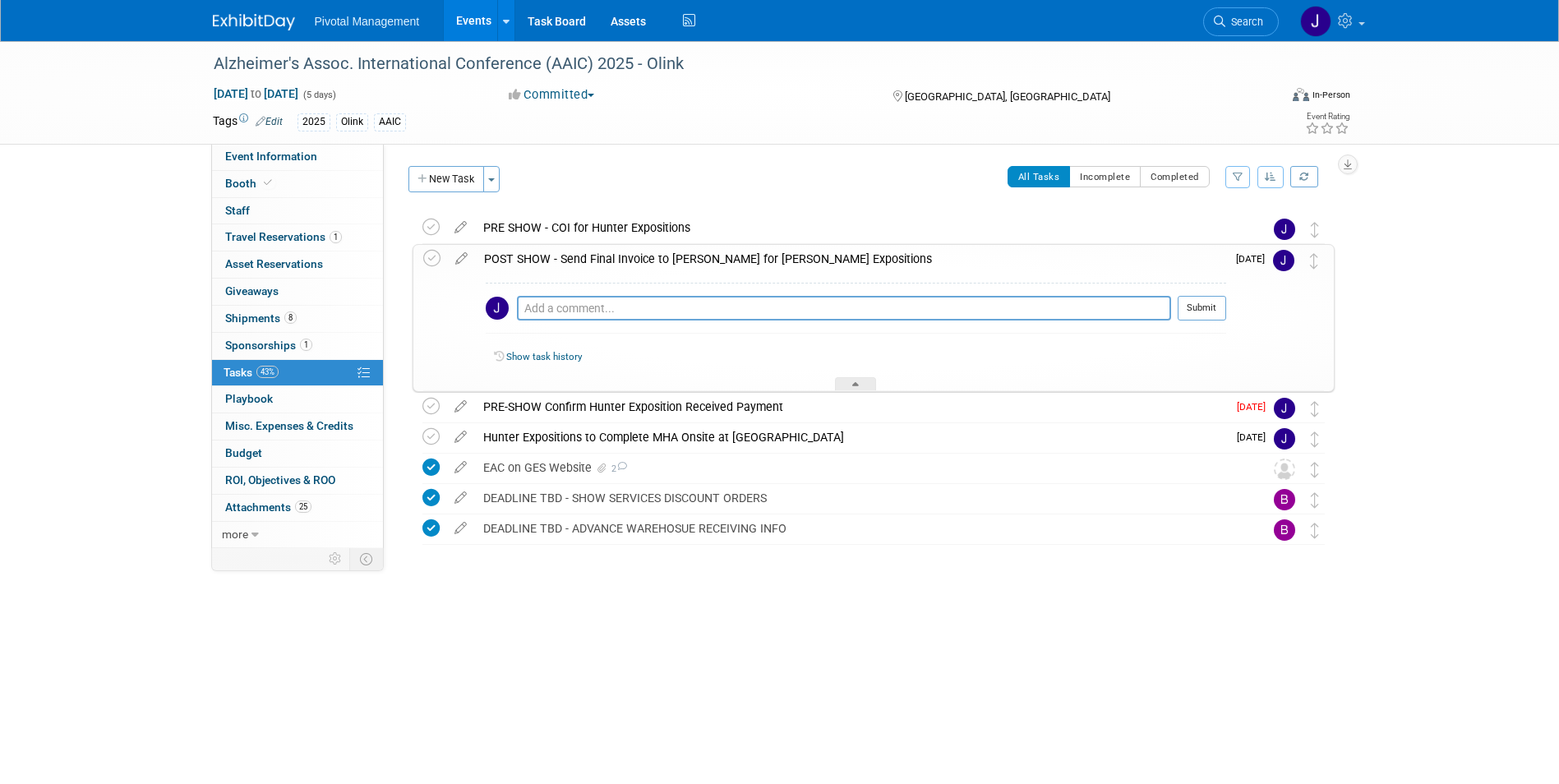 click on "POST SHOW - Send Final Invoice to Natalia for Hunter Expositions" at bounding box center [851, 259] 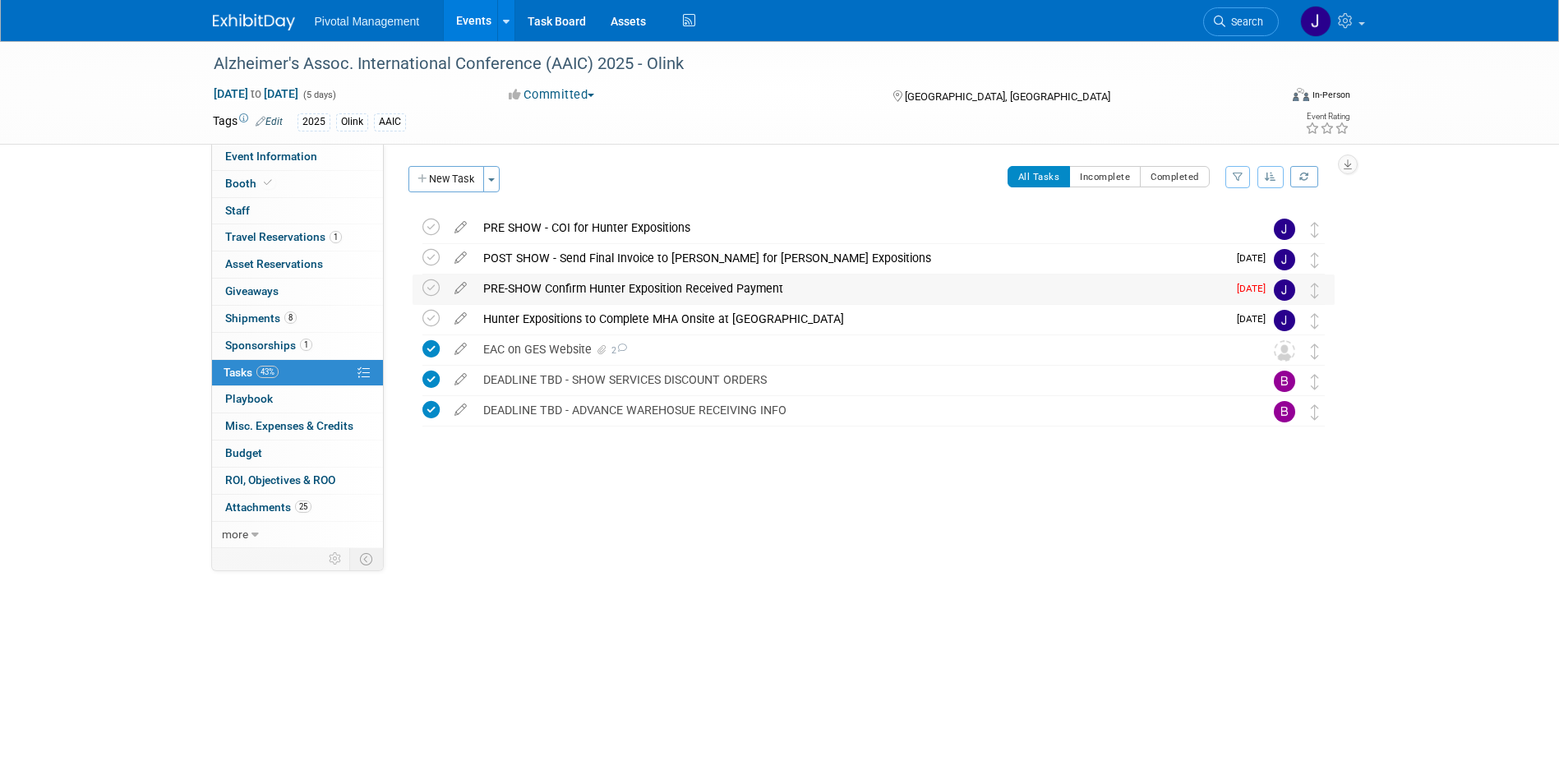 click on "PRE-SHOW Confirm Hunter Exposition Received Payment" at bounding box center (851, 288) 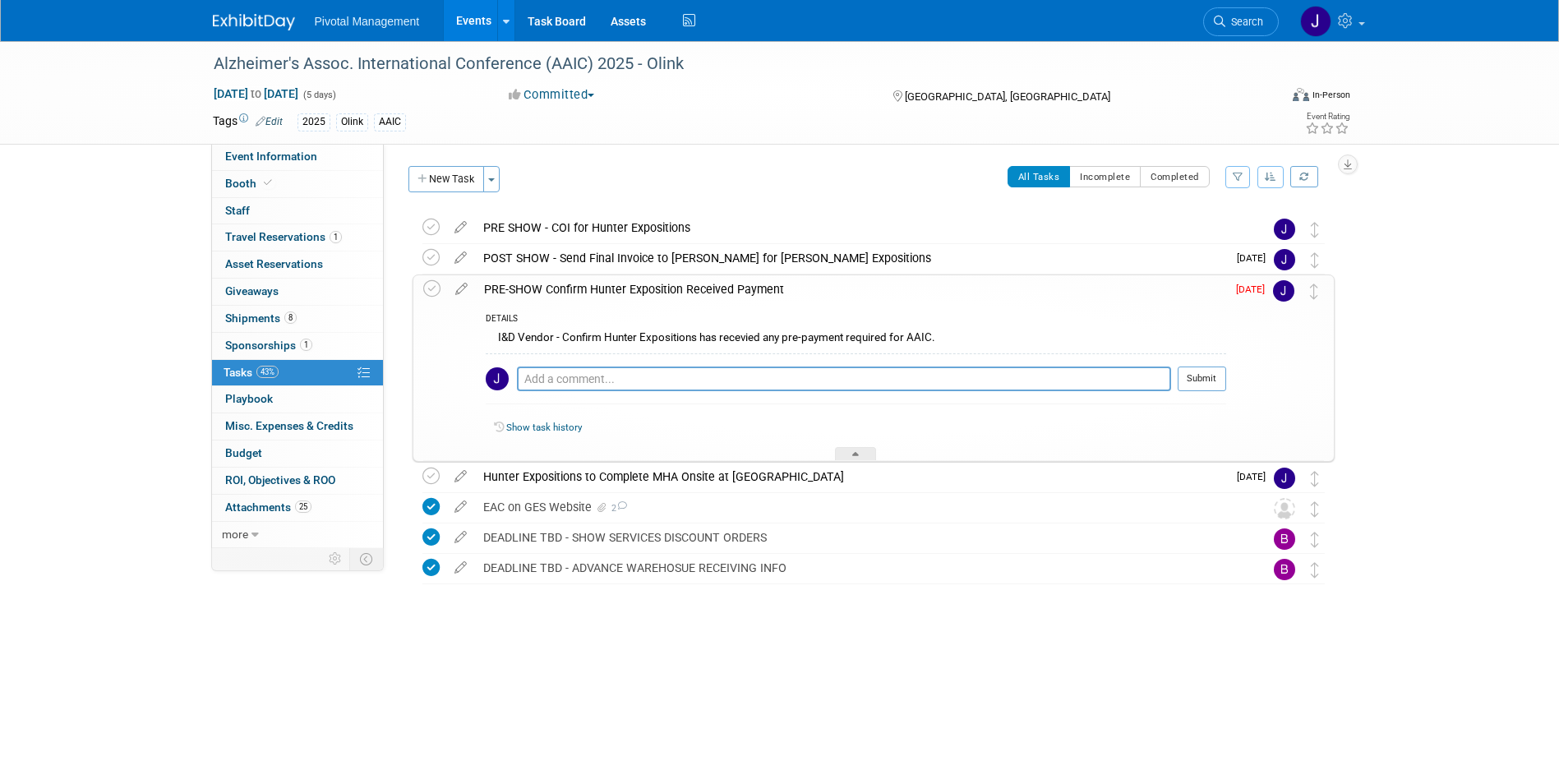click on "PRE-SHOW Confirm Hunter Exposition Received Payment" at bounding box center (851, 289) 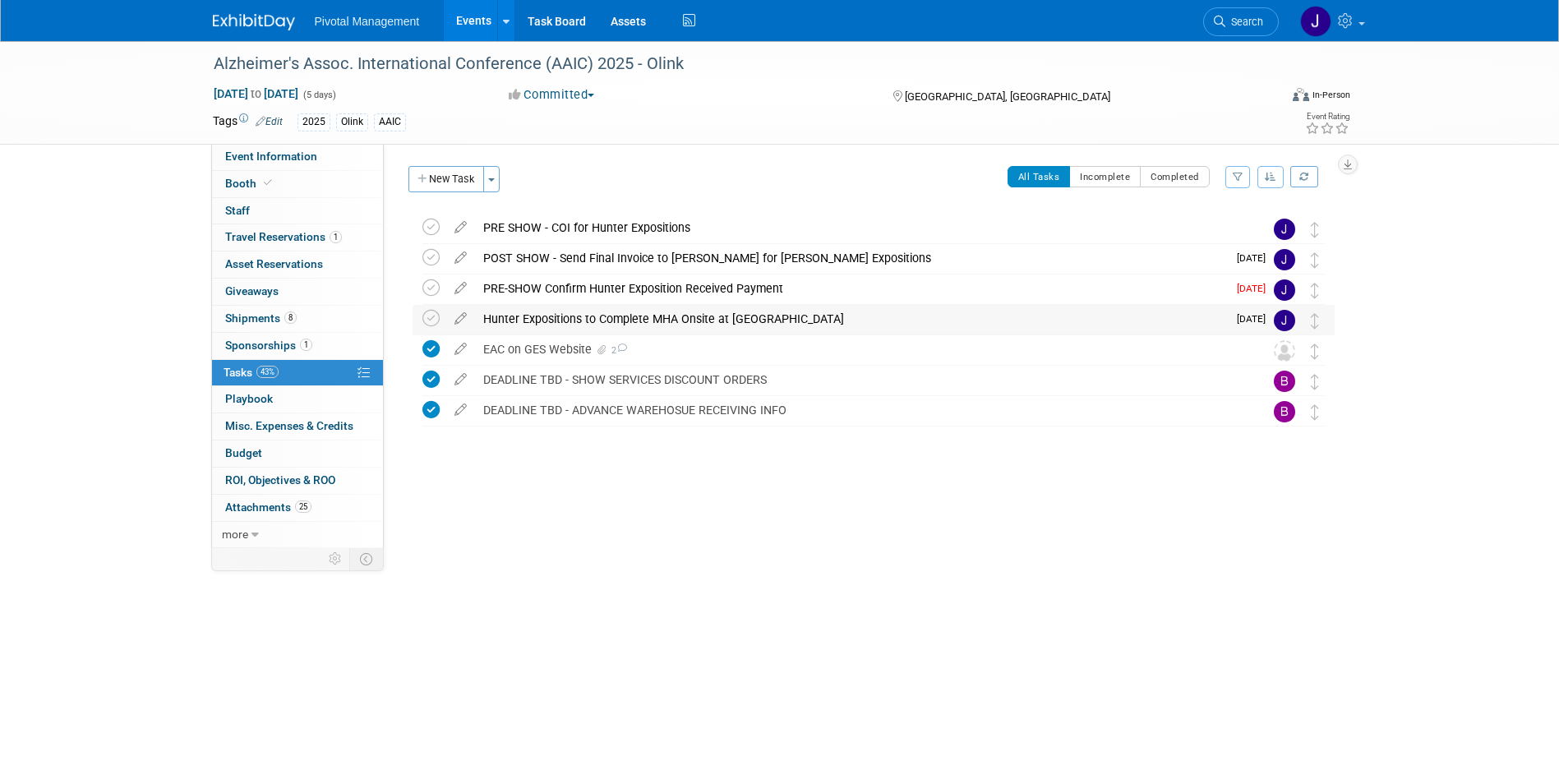 click on "Hunter Expositions to Complete MHA Onsite at AAIC" at bounding box center [851, 319] 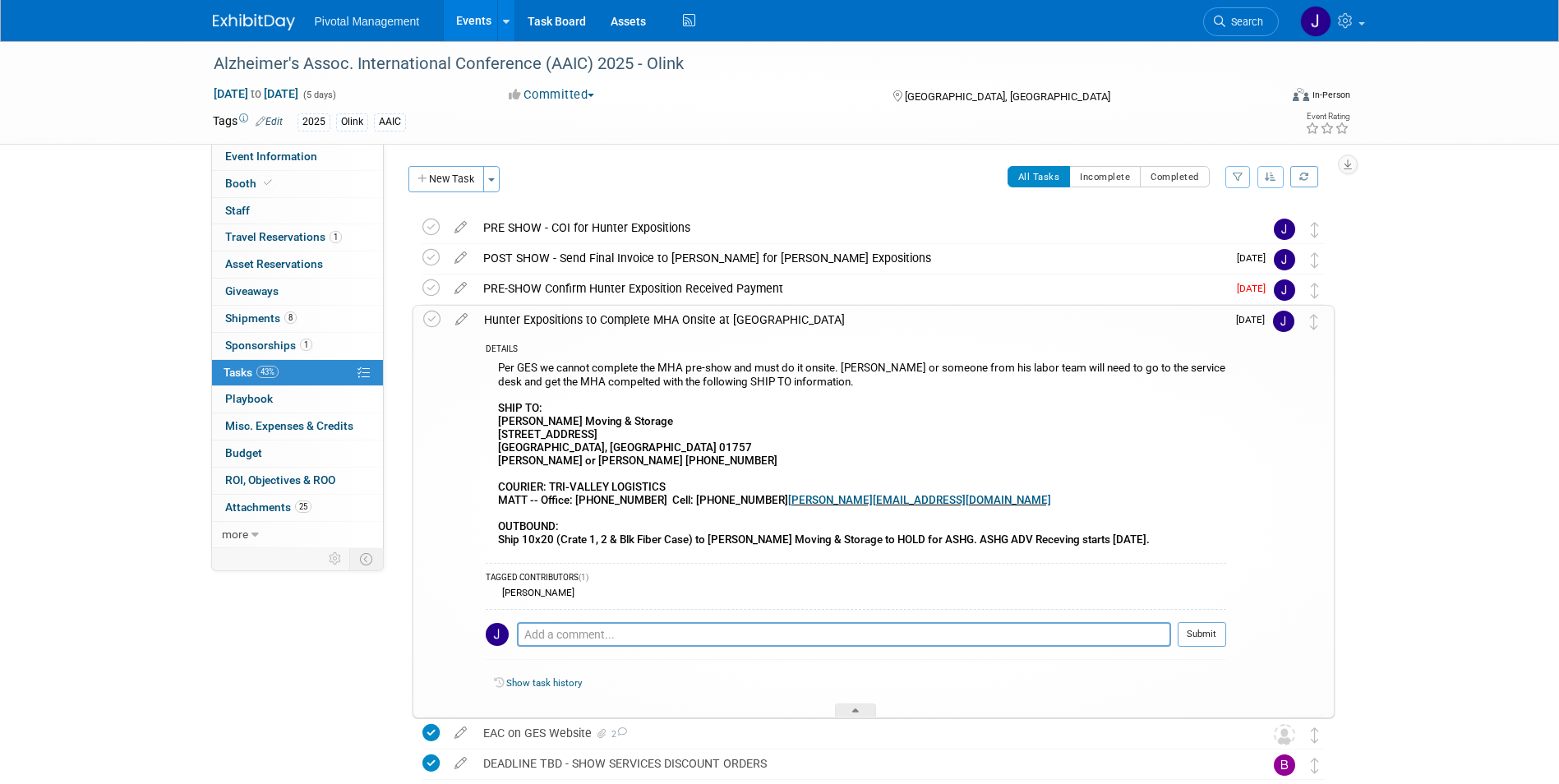 click on "Hunter Expositions to Complete MHA Onsite at AAIC" at bounding box center [851, 320] 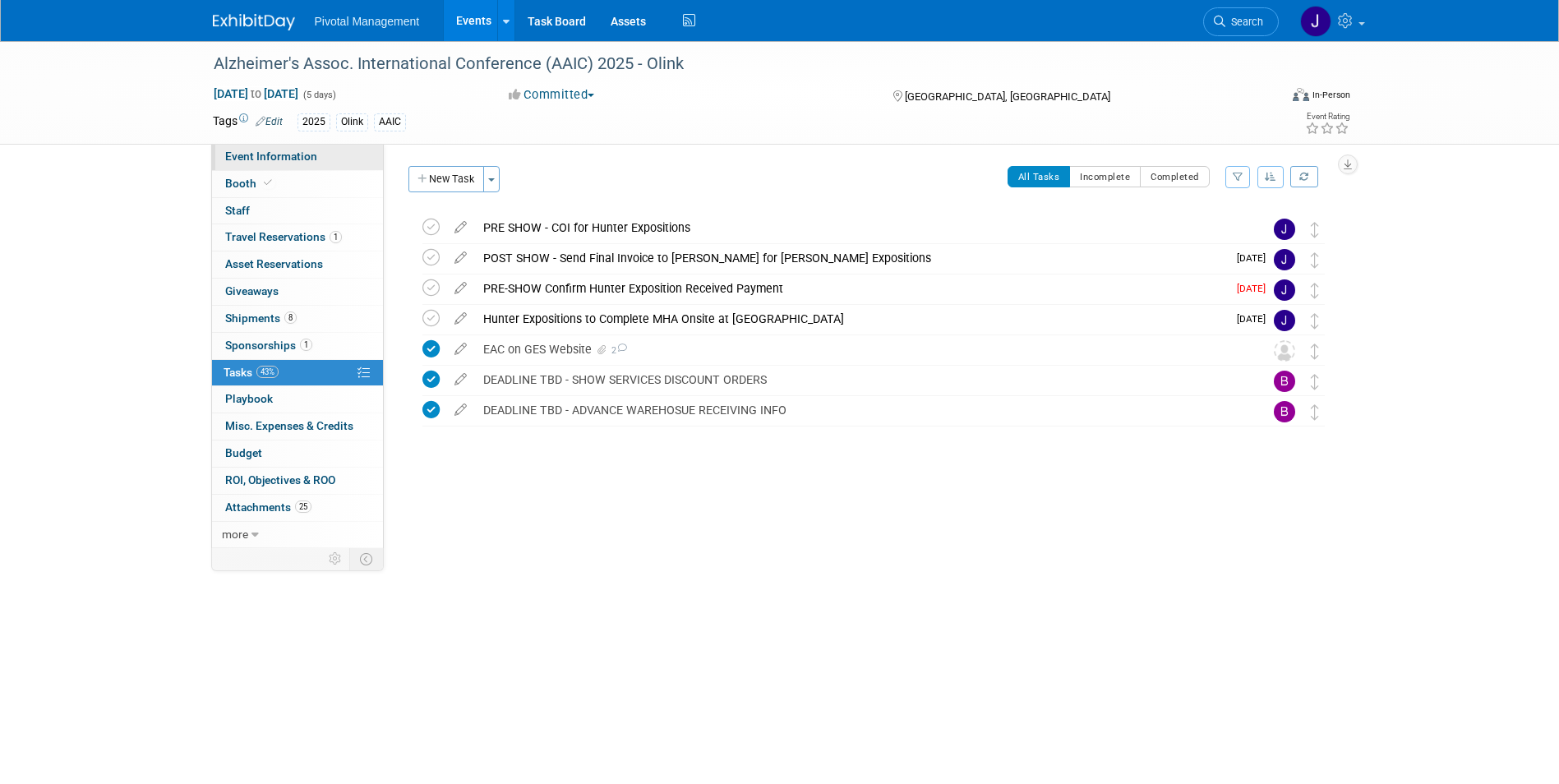 click on "Event Information" at bounding box center (298, 157) 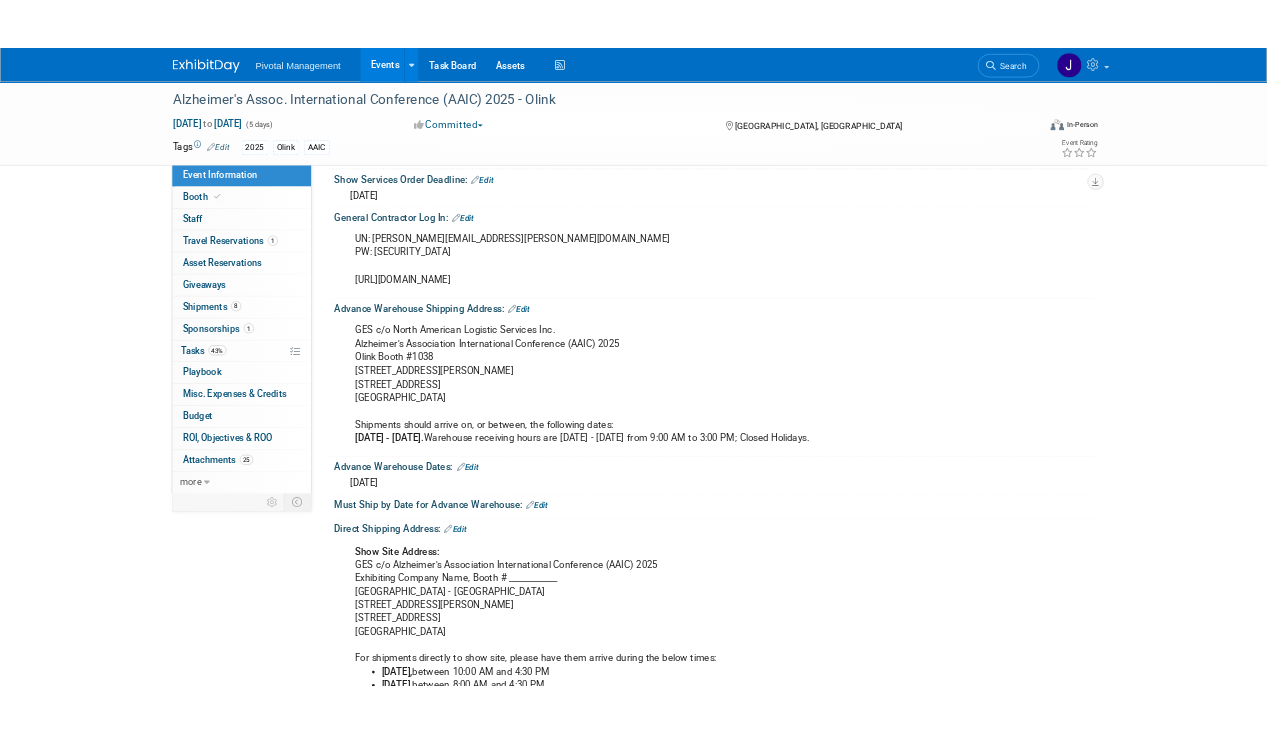 scroll, scrollTop: 2012, scrollLeft: 0, axis: vertical 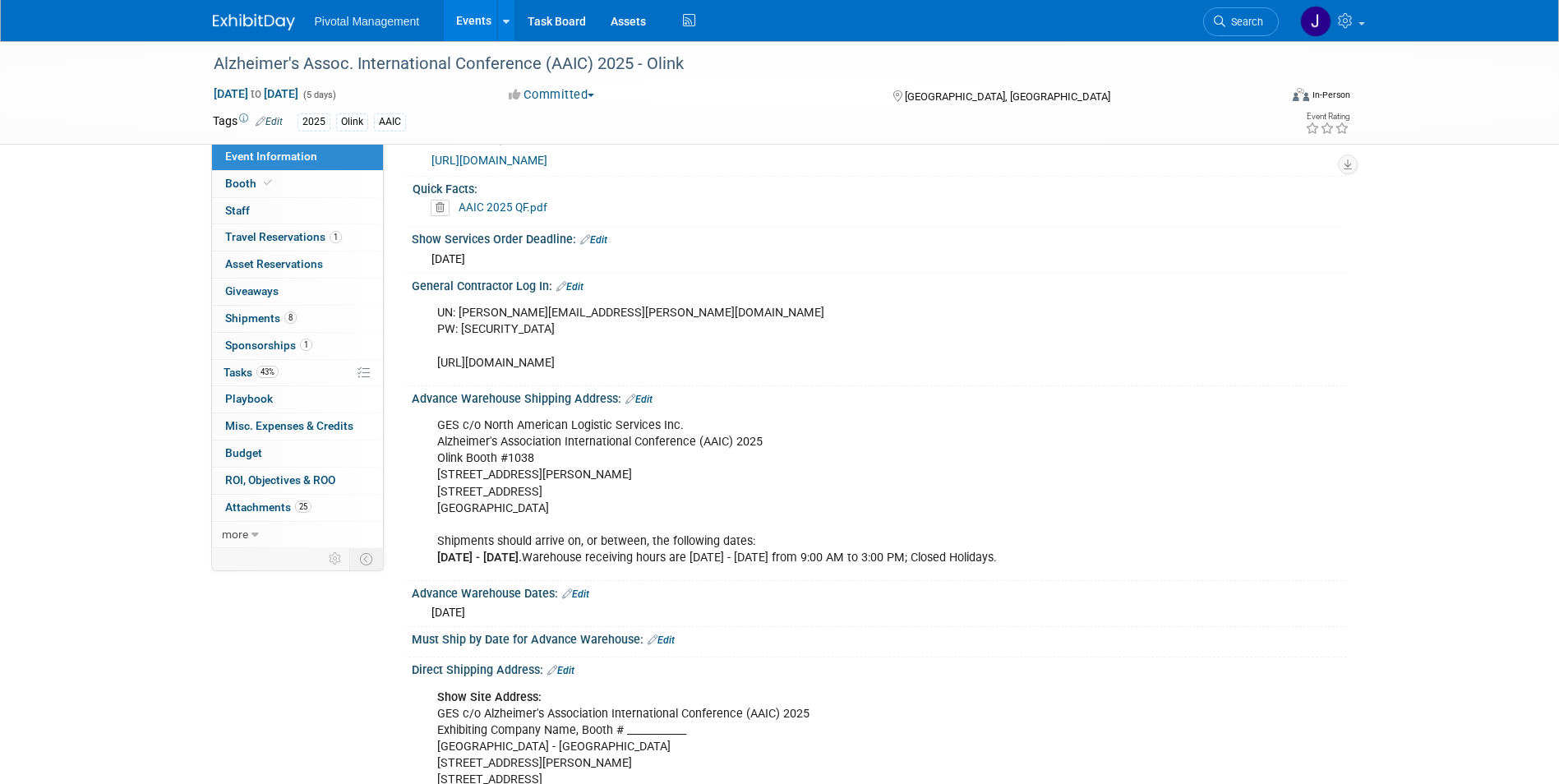click on "UN: natalia.ovalles@olink.com PW: Olink2025! https://ordering.ges.com/CA-00068045" at bounding box center (796, 338) 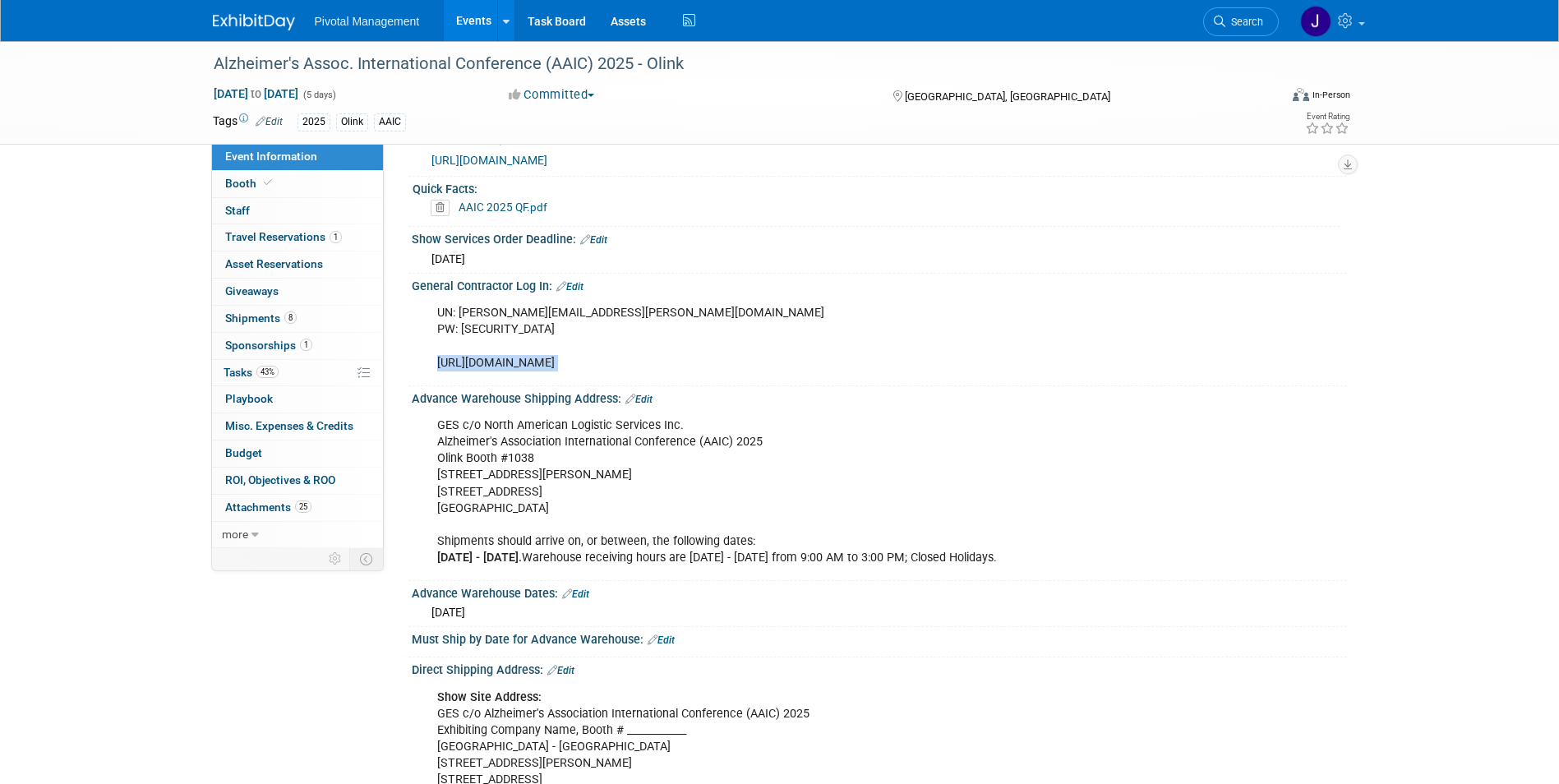 click on "UN: natalia.ovalles@olink.com PW: Olink2025! https://ordering.ges.com/CA-00068045" at bounding box center [796, 338] 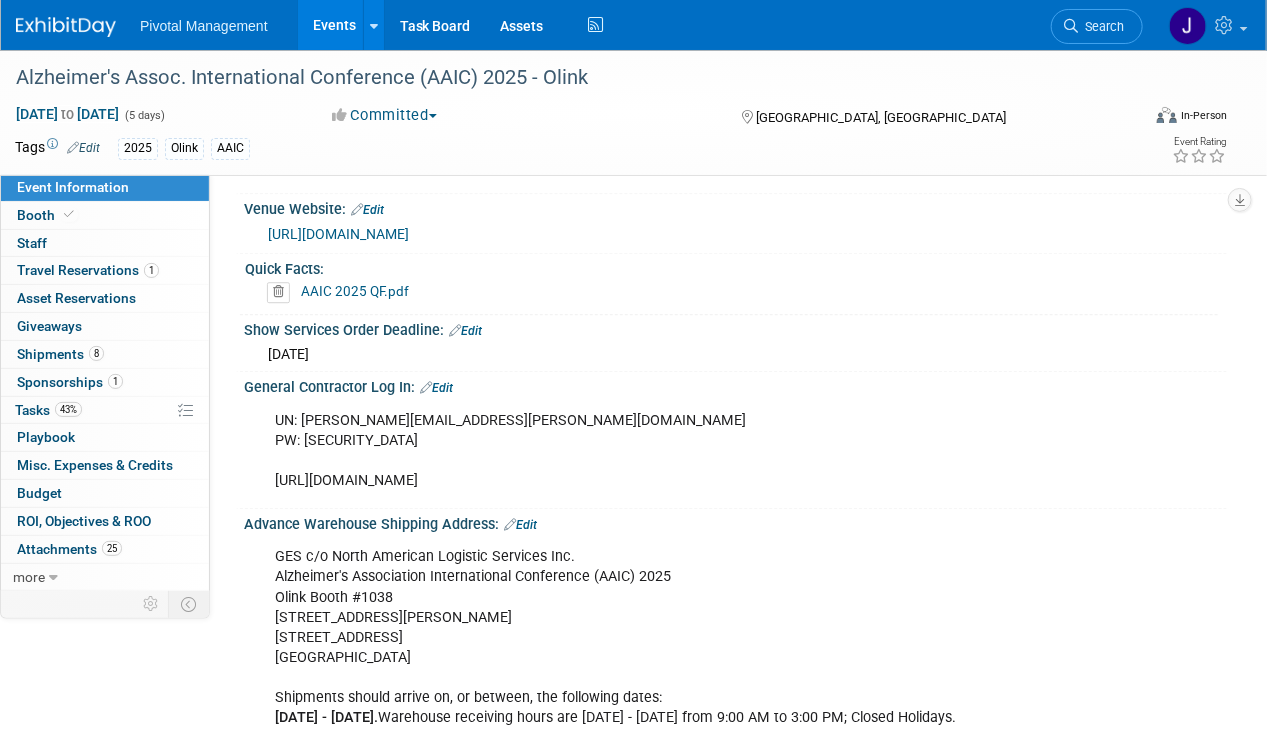 click on "UN: natalia.ovalles@olink.com PW: Olink2025! https://ordering.ges.com/CA-00068045" at bounding box center (647, 451) 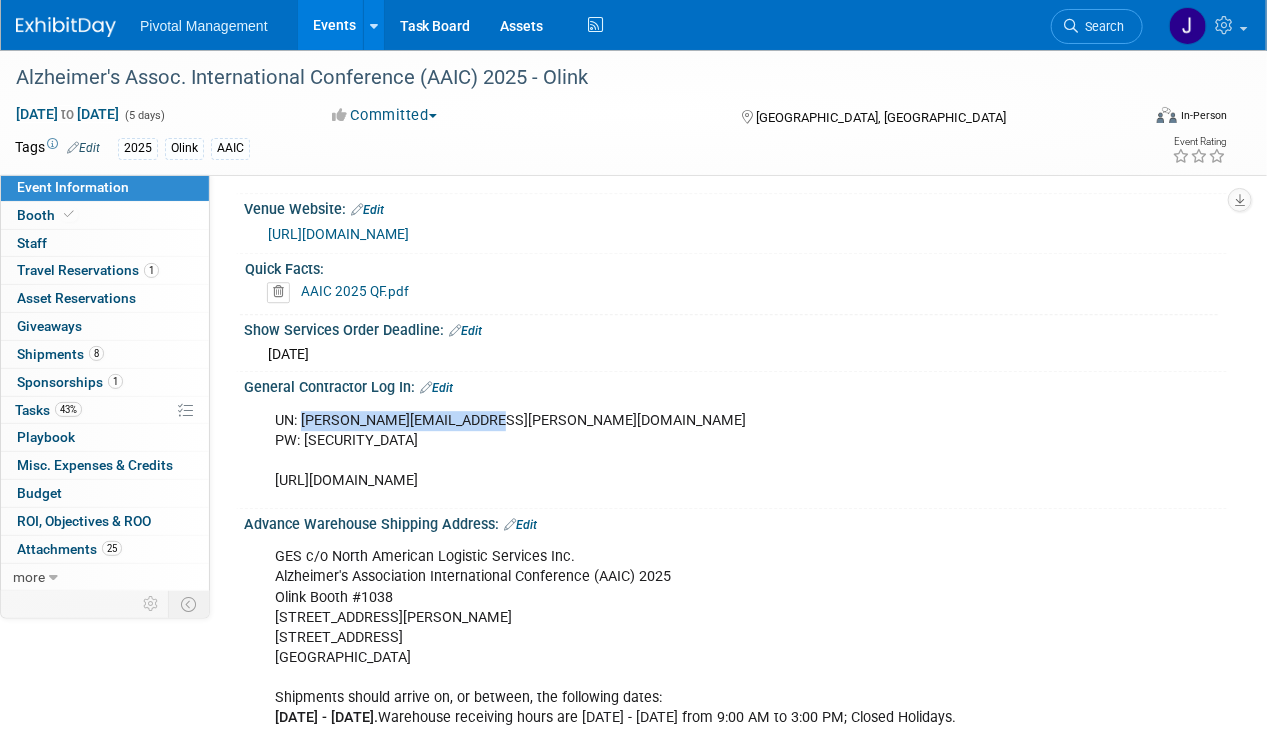 drag, startPoint x: 300, startPoint y: 403, endPoint x: 476, endPoint y: 406, distance: 176.02557 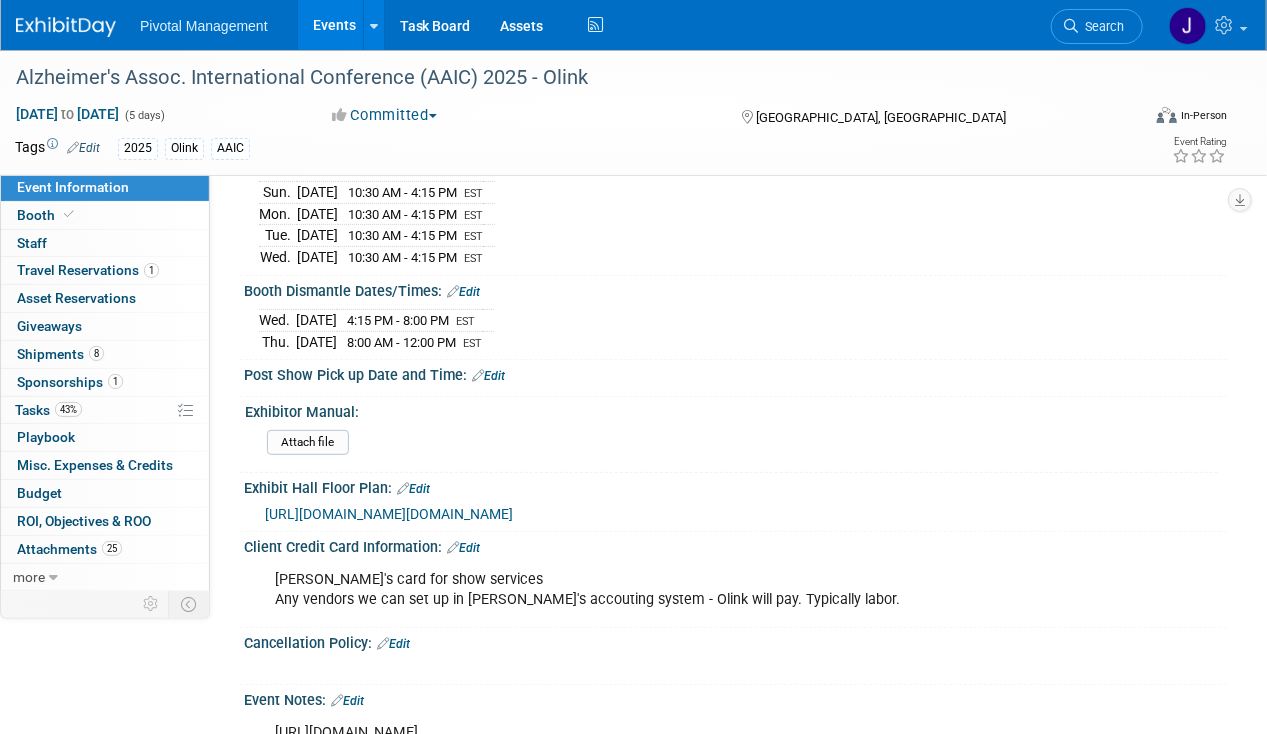 scroll, scrollTop: 3178, scrollLeft: 0, axis: vertical 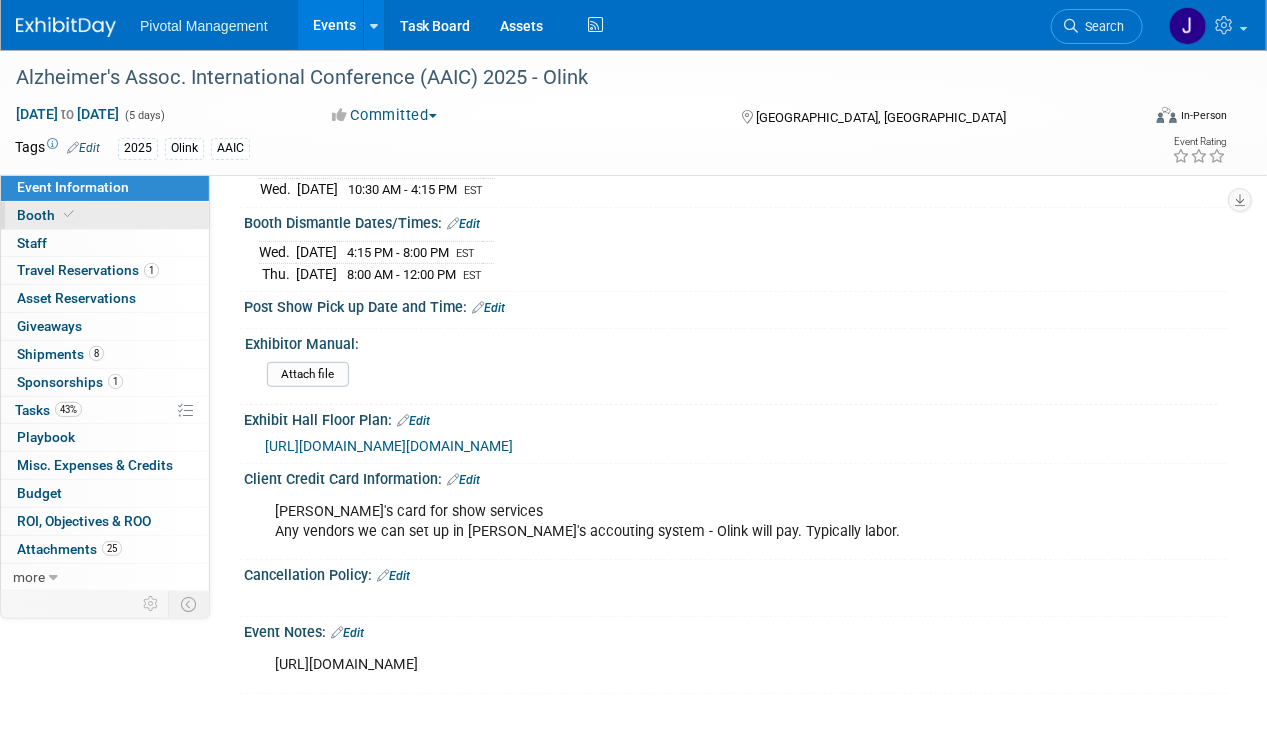 click on "Booth" at bounding box center [47, 215] 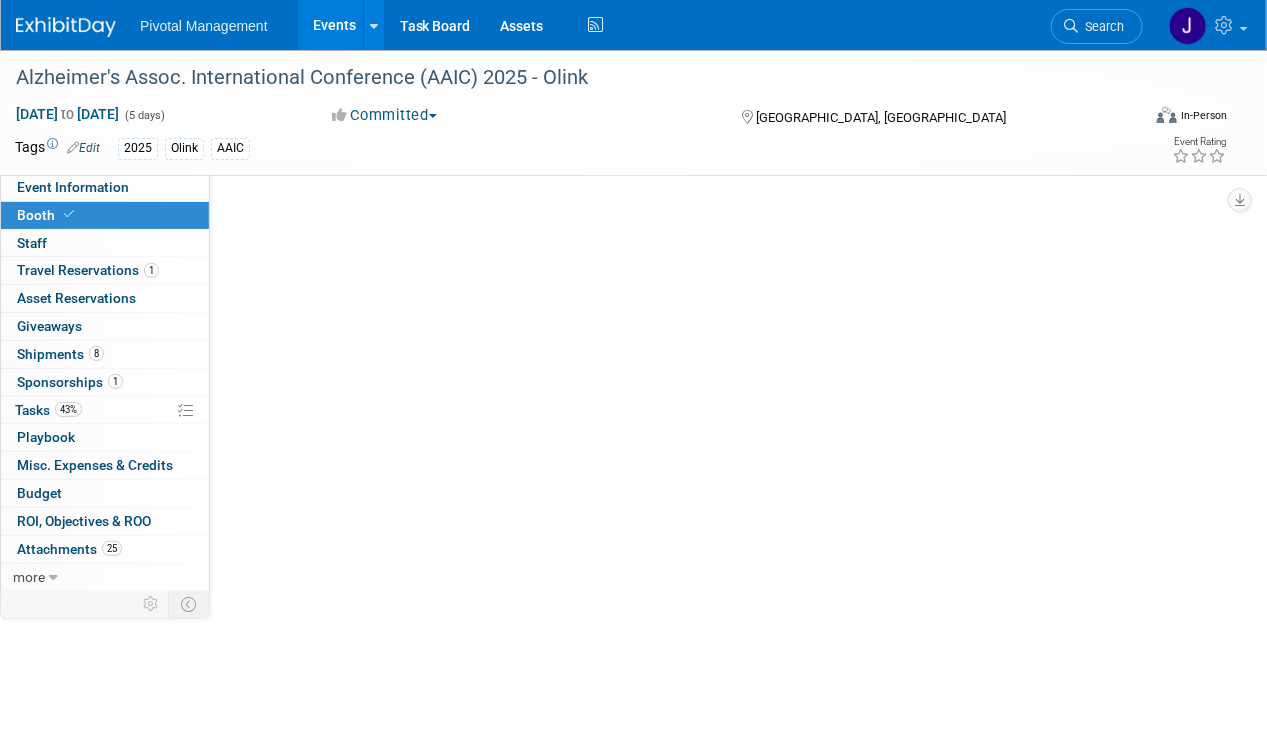 scroll, scrollTop: 0, scrollLeft: 0, axis: both 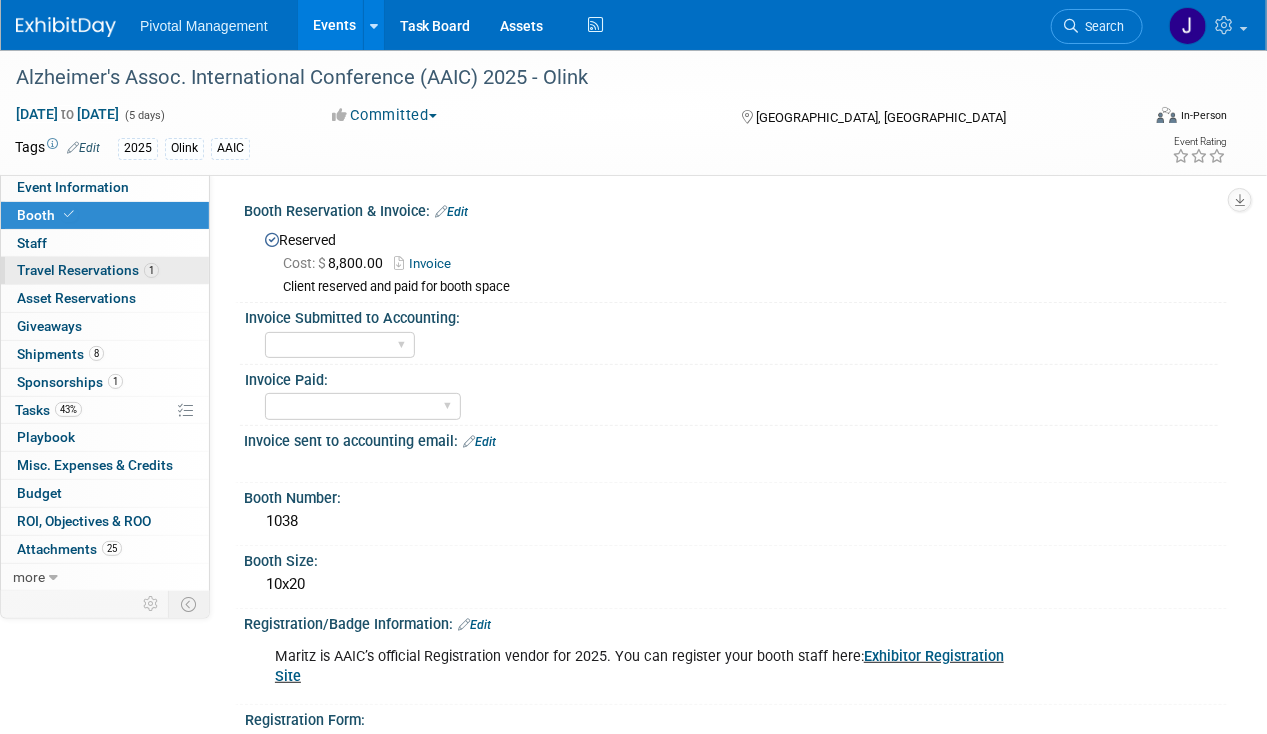 click on "1
Travel Reservations 1" at bounding box center [105, 270] 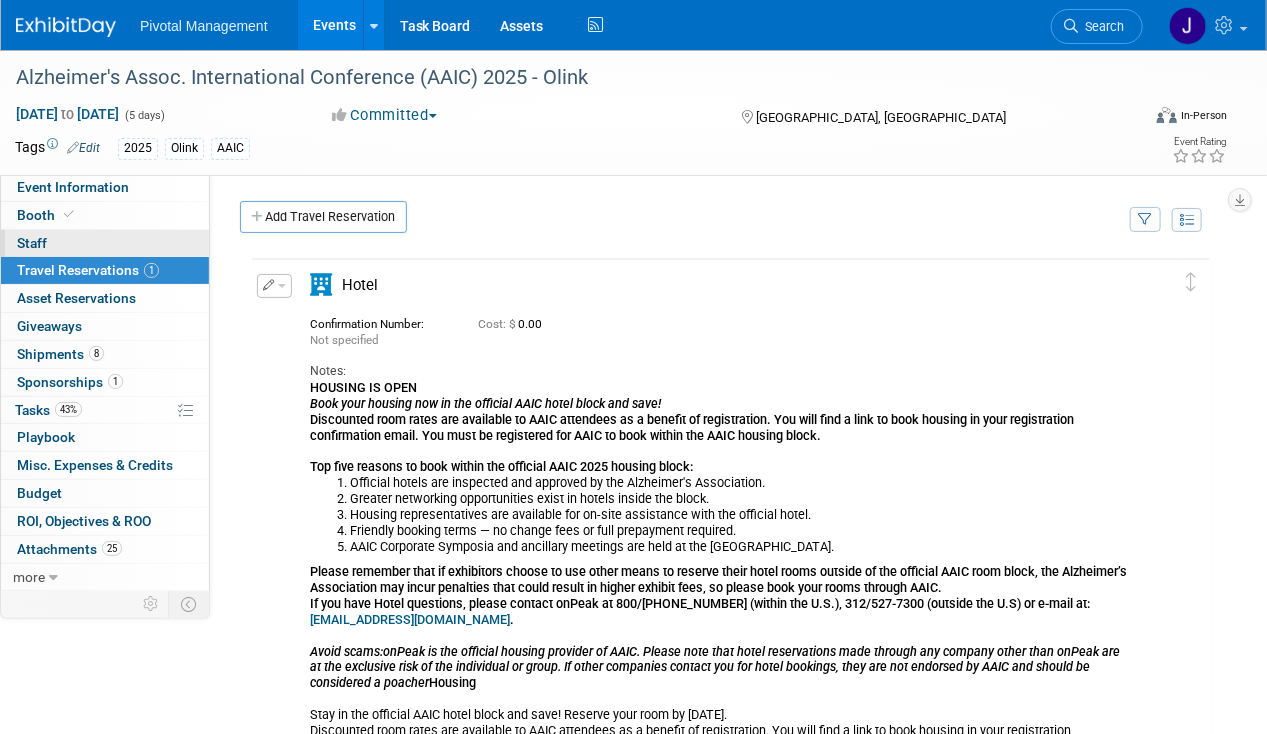 click on "0
Staff 0" at bounding box center (105, 243) 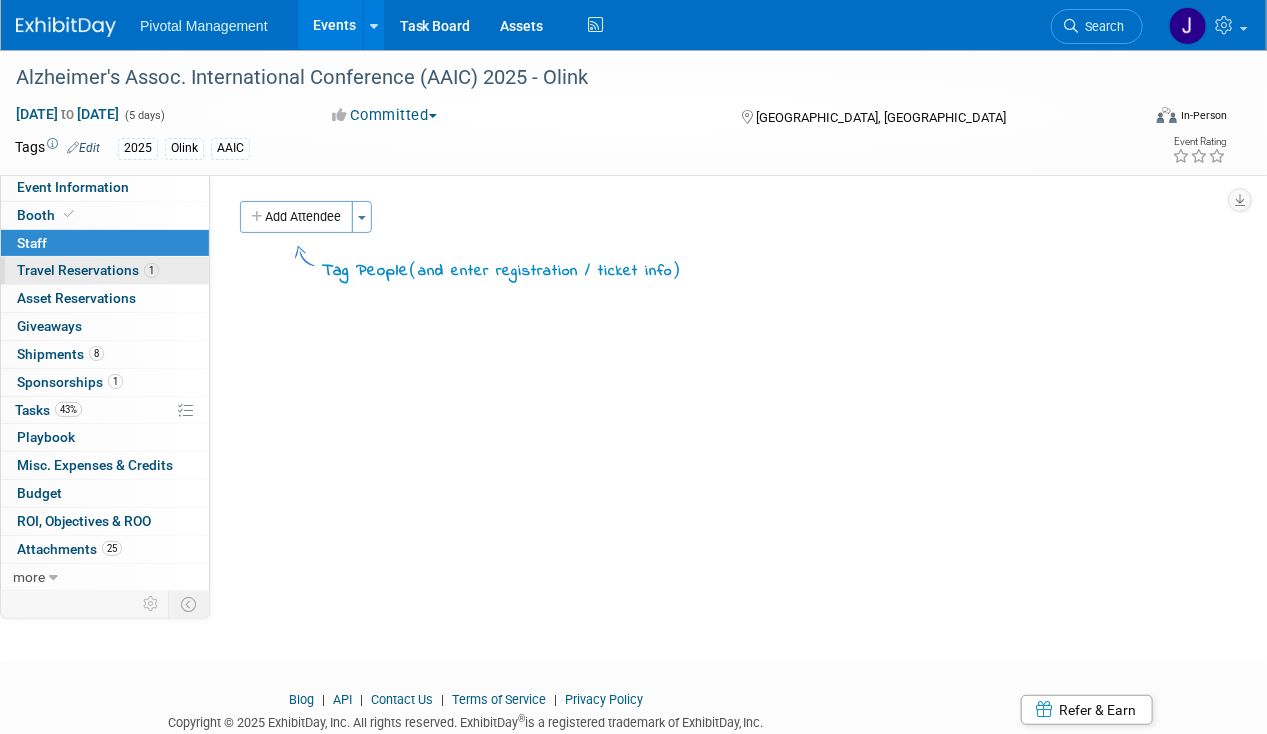 click on "Travel Reservations 1" at bounding box center (88, 270) 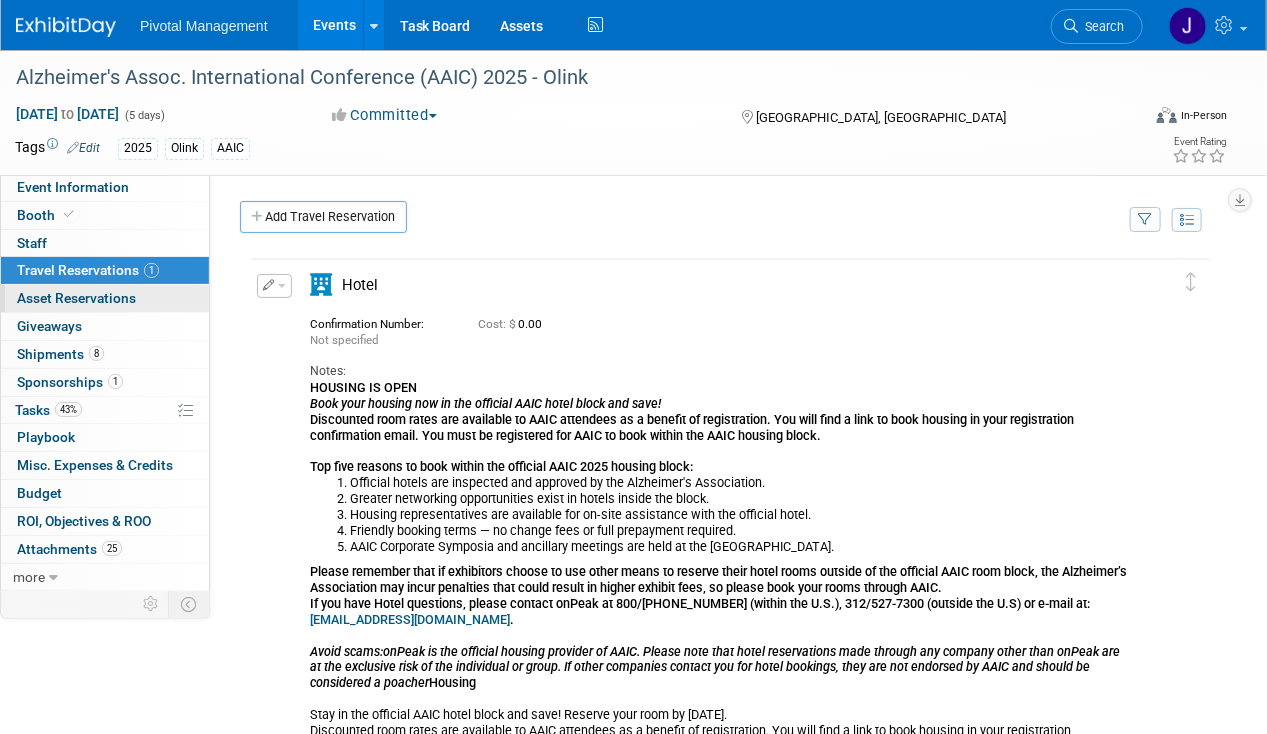 click on "0
Asset Reservations 0" at bounding box center [105, 298] 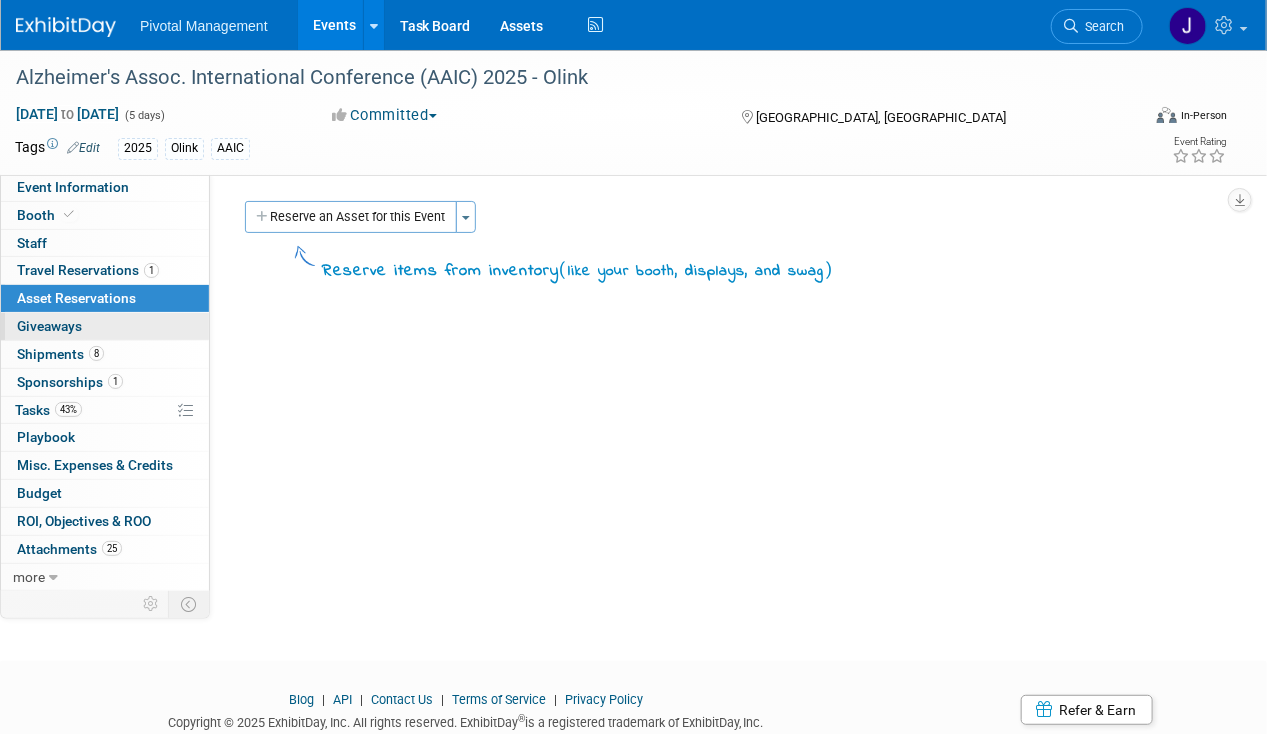 click on "0
Giveaways 0" at bounding box center [105, 326] 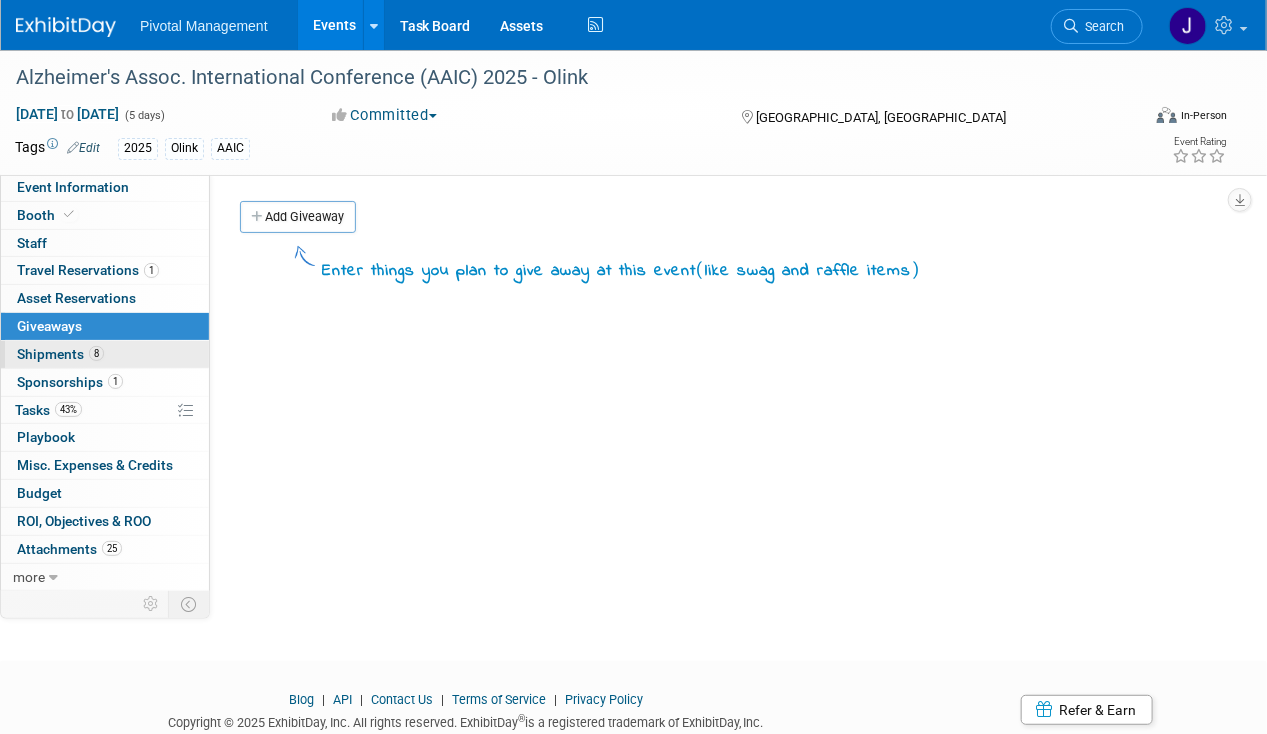 click on "8
Shipments 8" at bounding box center [105, 354] 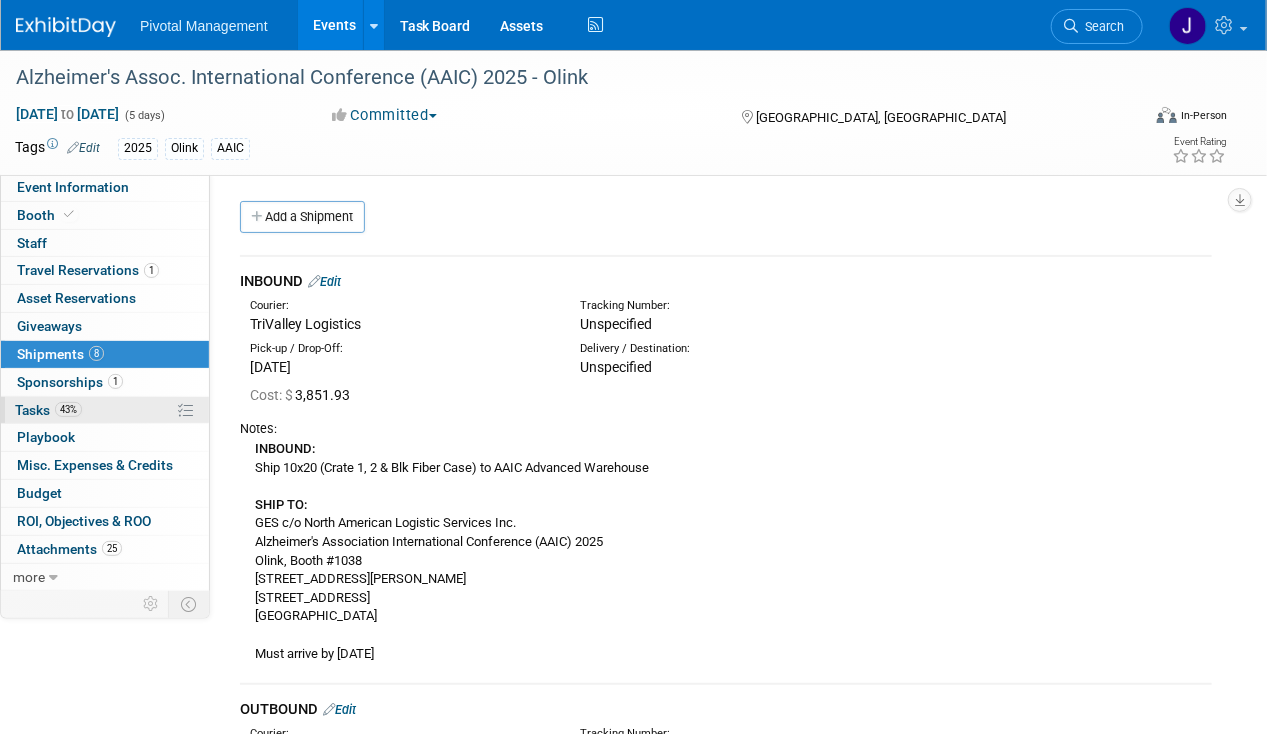 click on "43%
Tasks 43%" at bounding box center (105, 410) 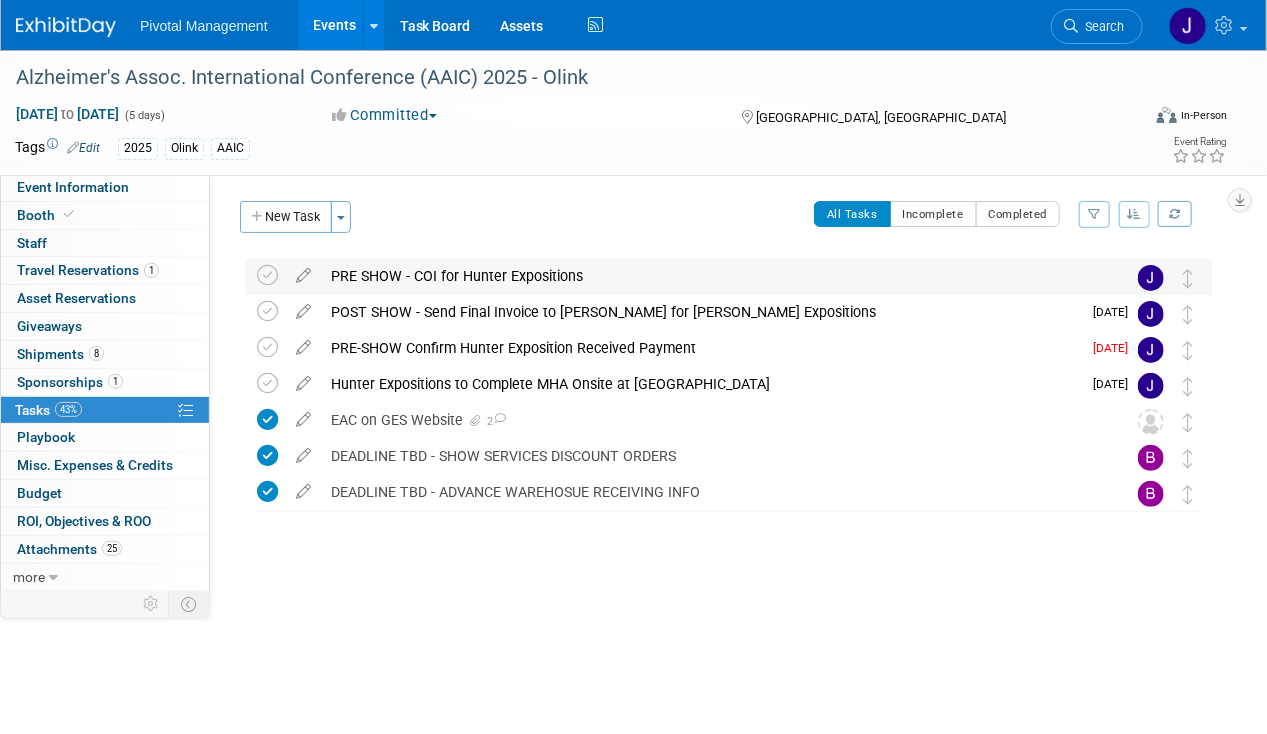 click on "PRE SHOW - COI for Hunter Expositions" at bounding box center [709, 276] 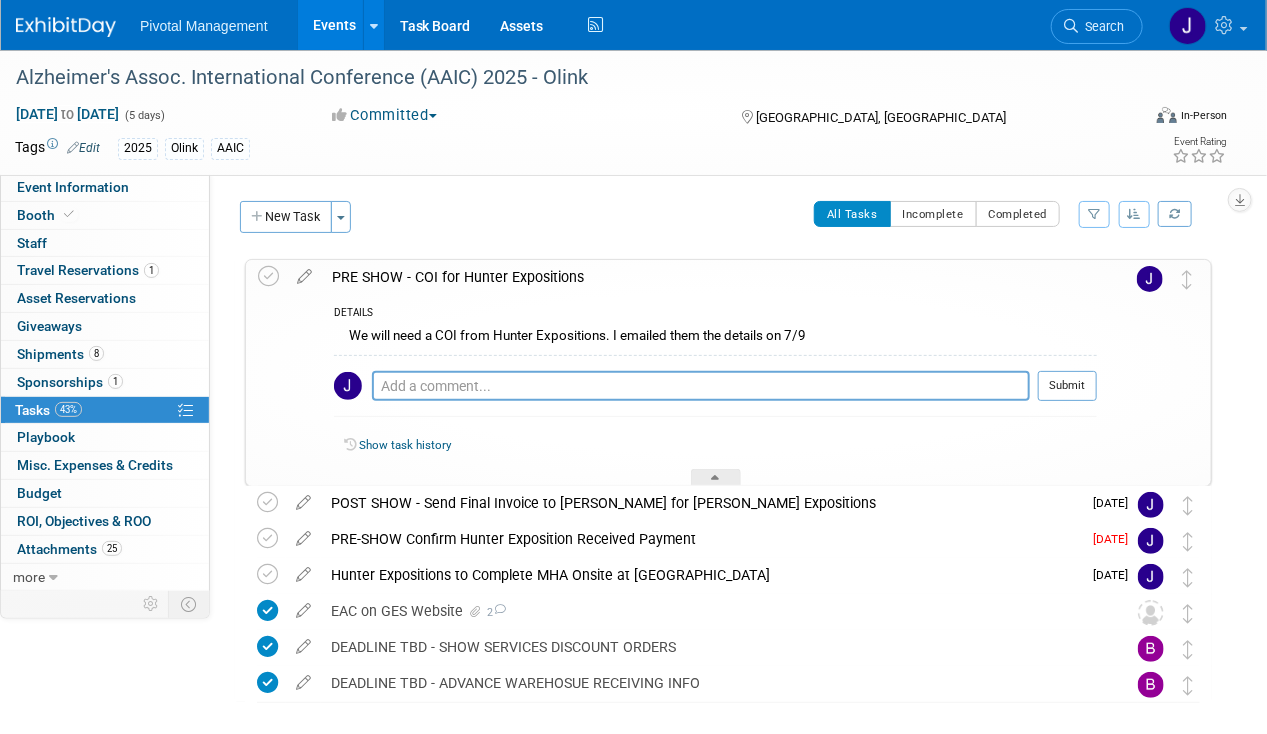 click on "PRE SHOW - COI for Hunter Expositions" at bounding box center (709, 277) 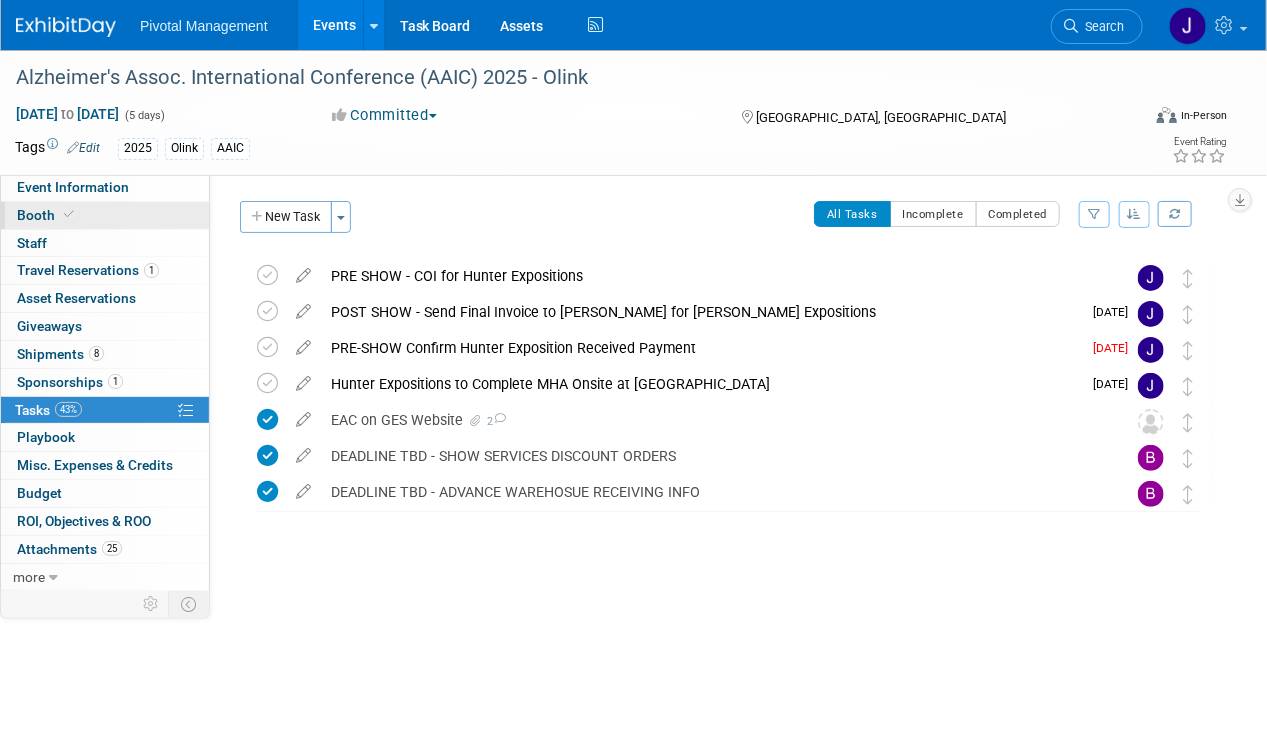 click on "Booth" at bounding box center [105, 215] 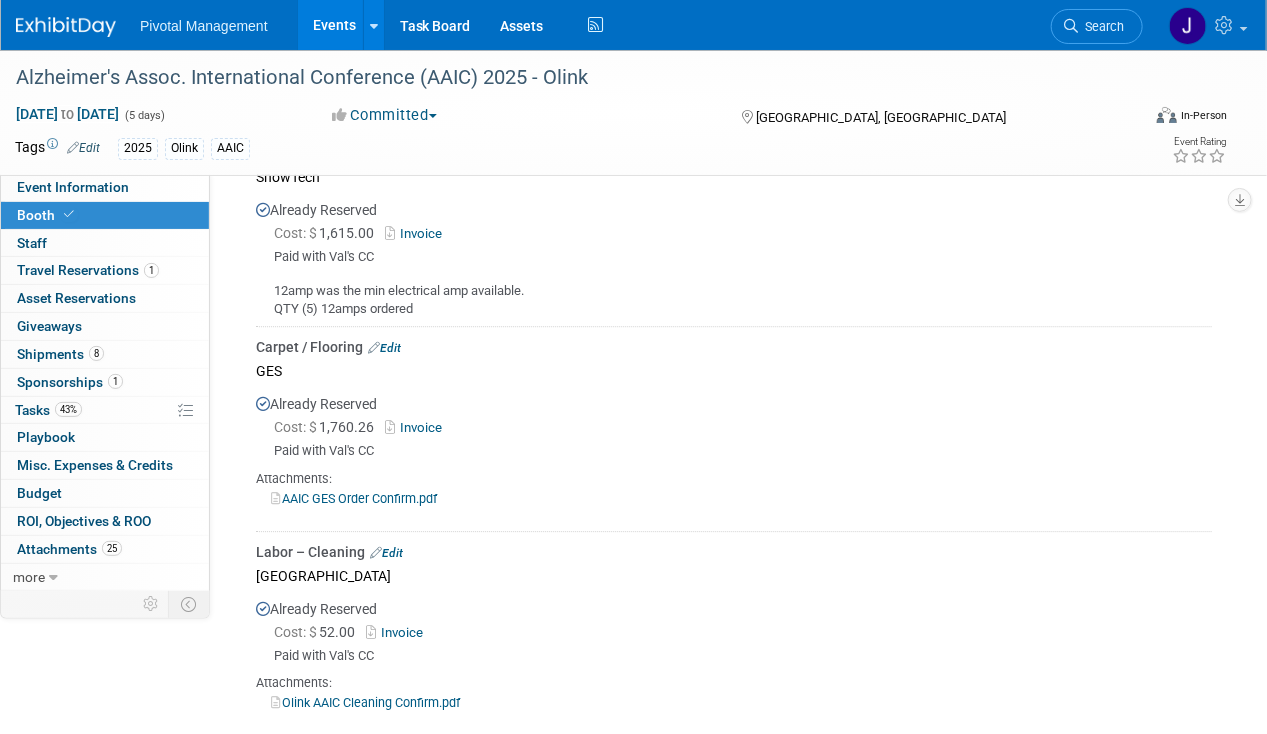 scroll, scrollTop: 2009, scrollLeft: 0, axis: vertical 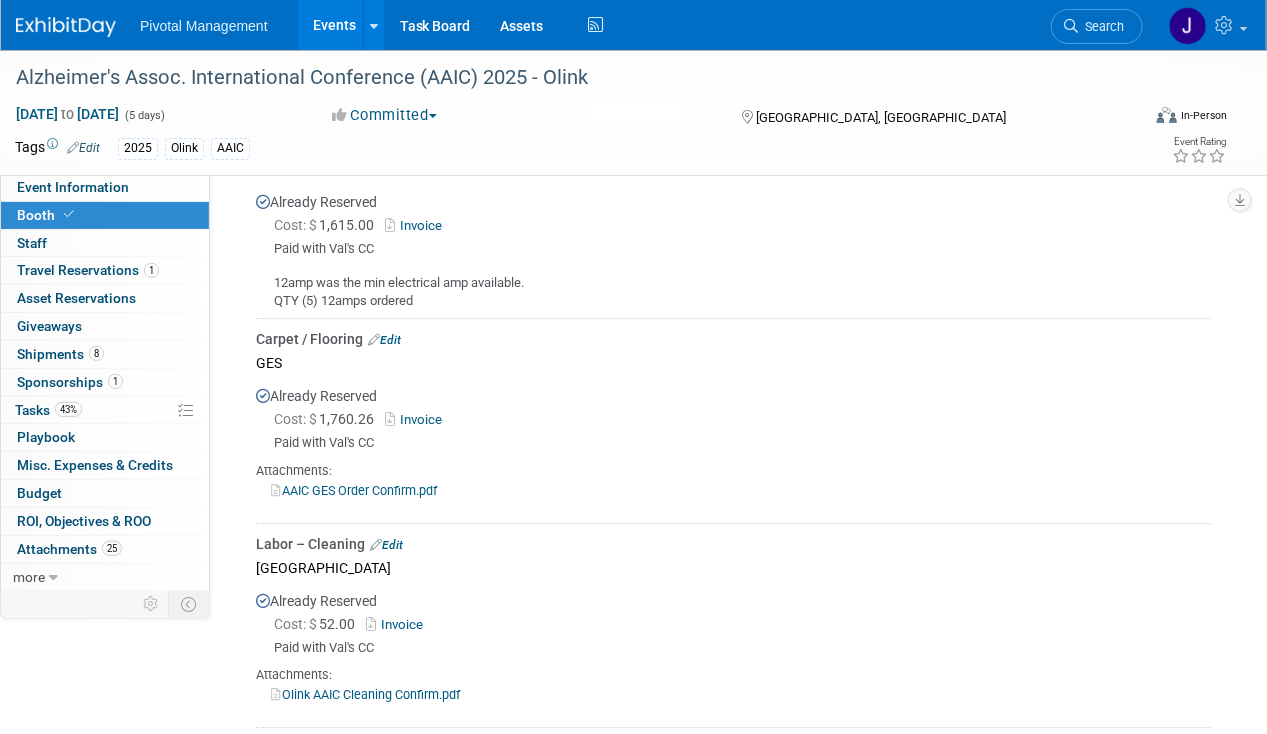 click on "AAIC GES Order Confirm.pdf" at bounding box center (354, 490) 